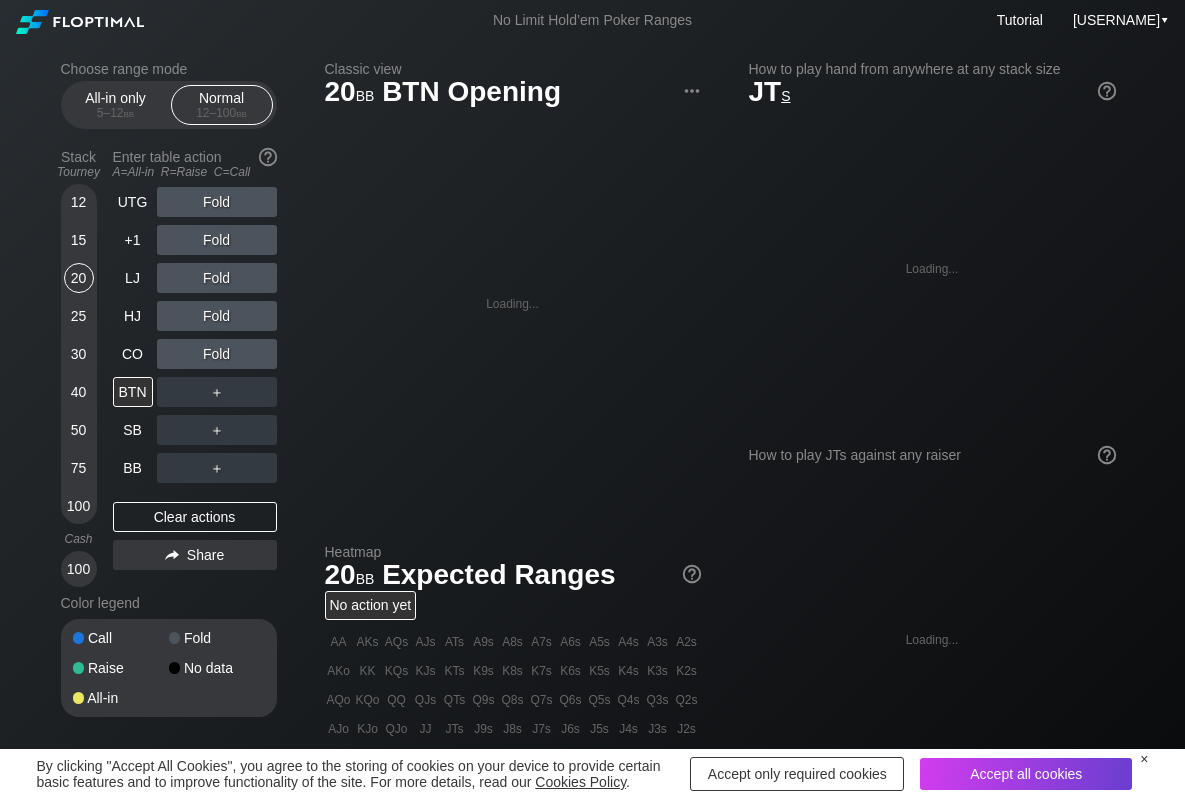 scroll, scrollTop: 0, scrollLeft: 0, axis: both 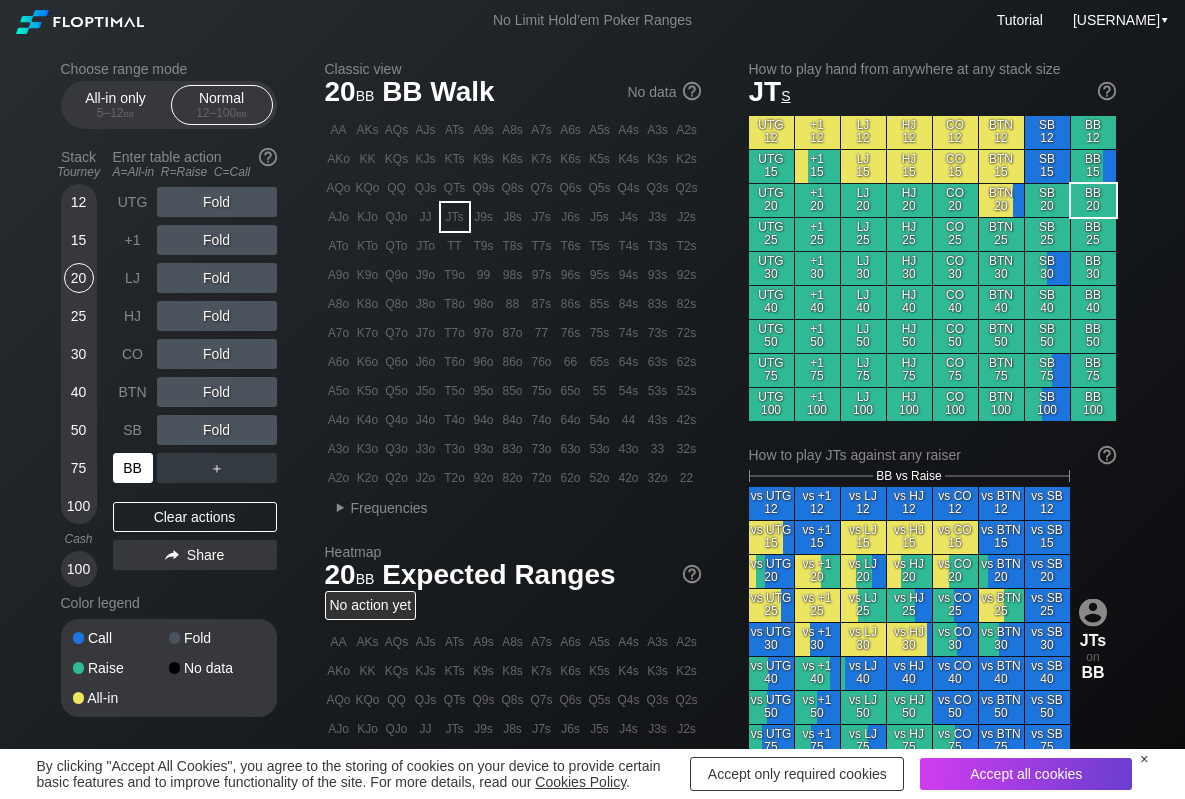 click on "BB" at bounding box center [133, 468] 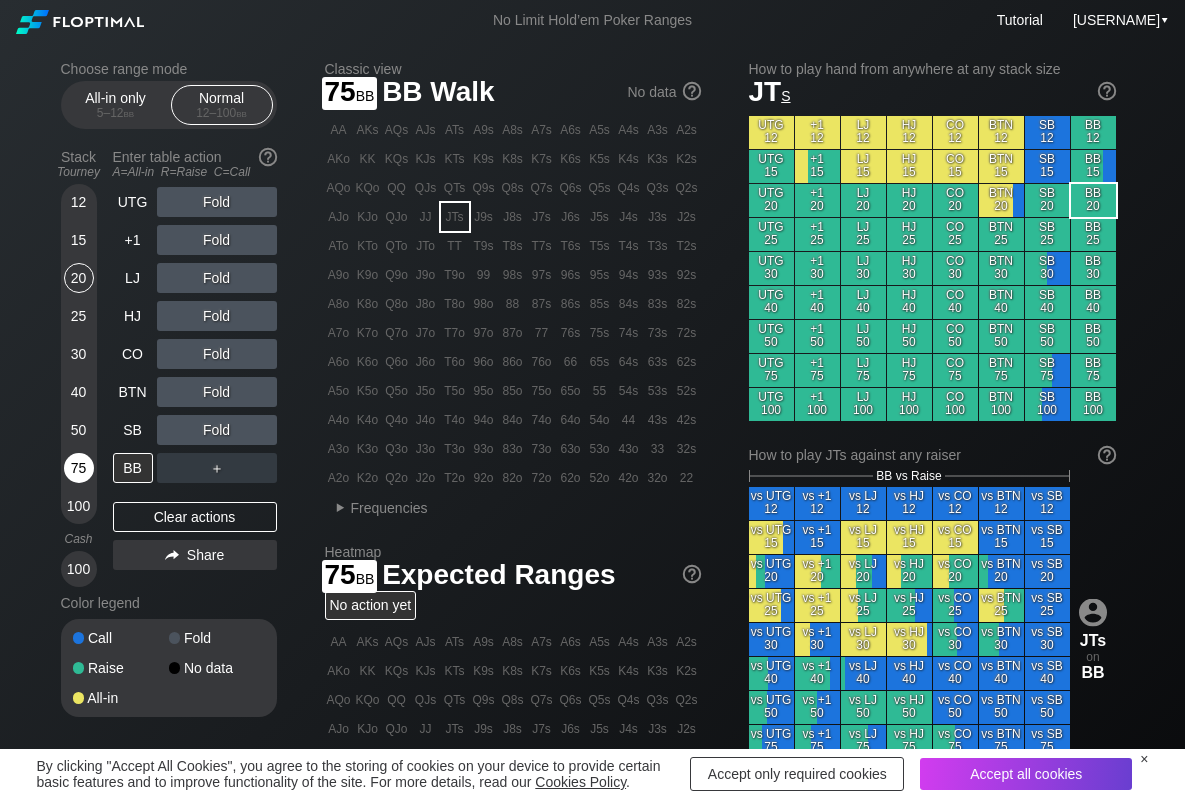 click on "75" at bounding box center [79, 468] 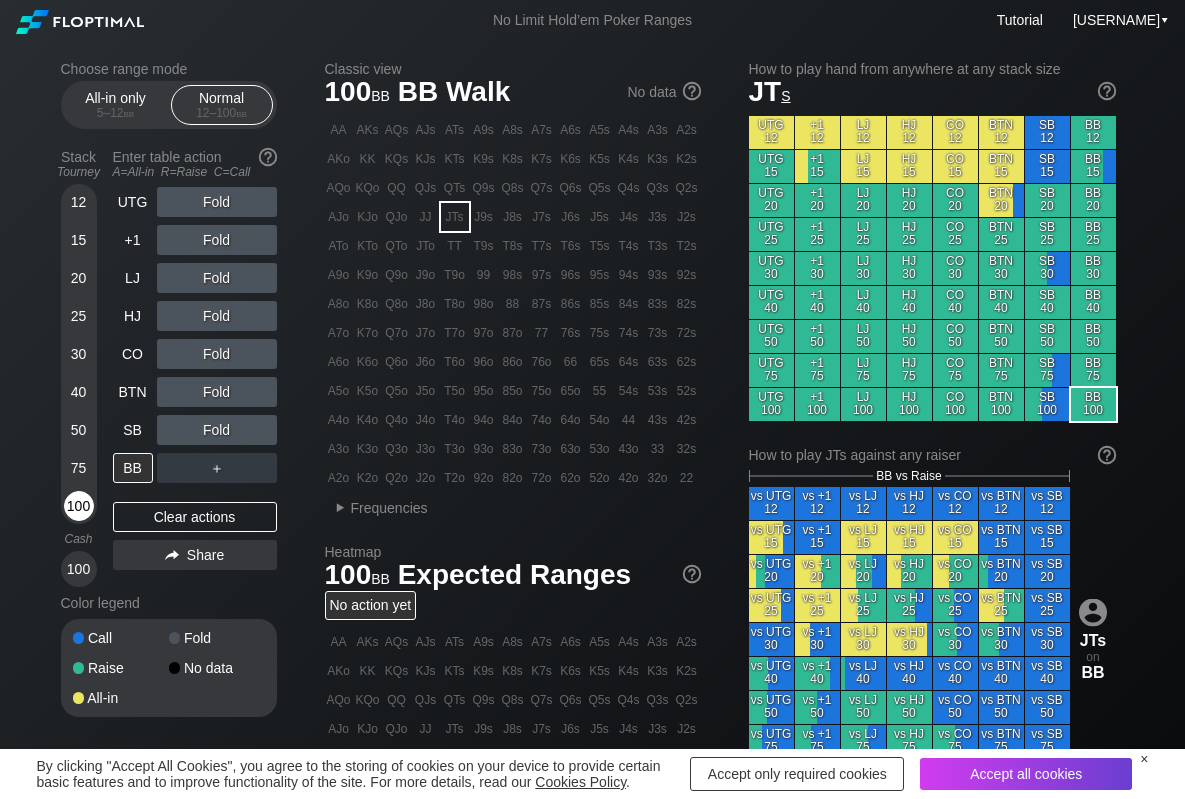 click on "100" at bounding box center [79, 506] 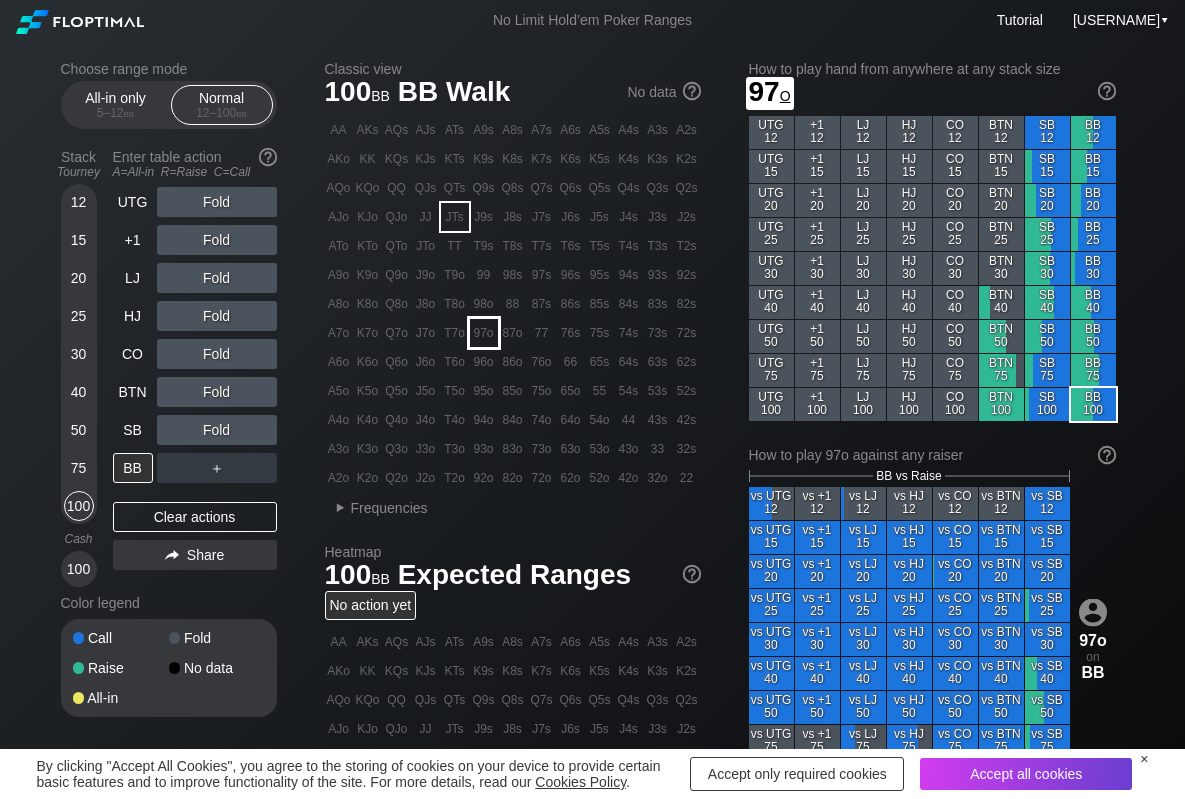 click on "97o" at bounding box center (484, 333) 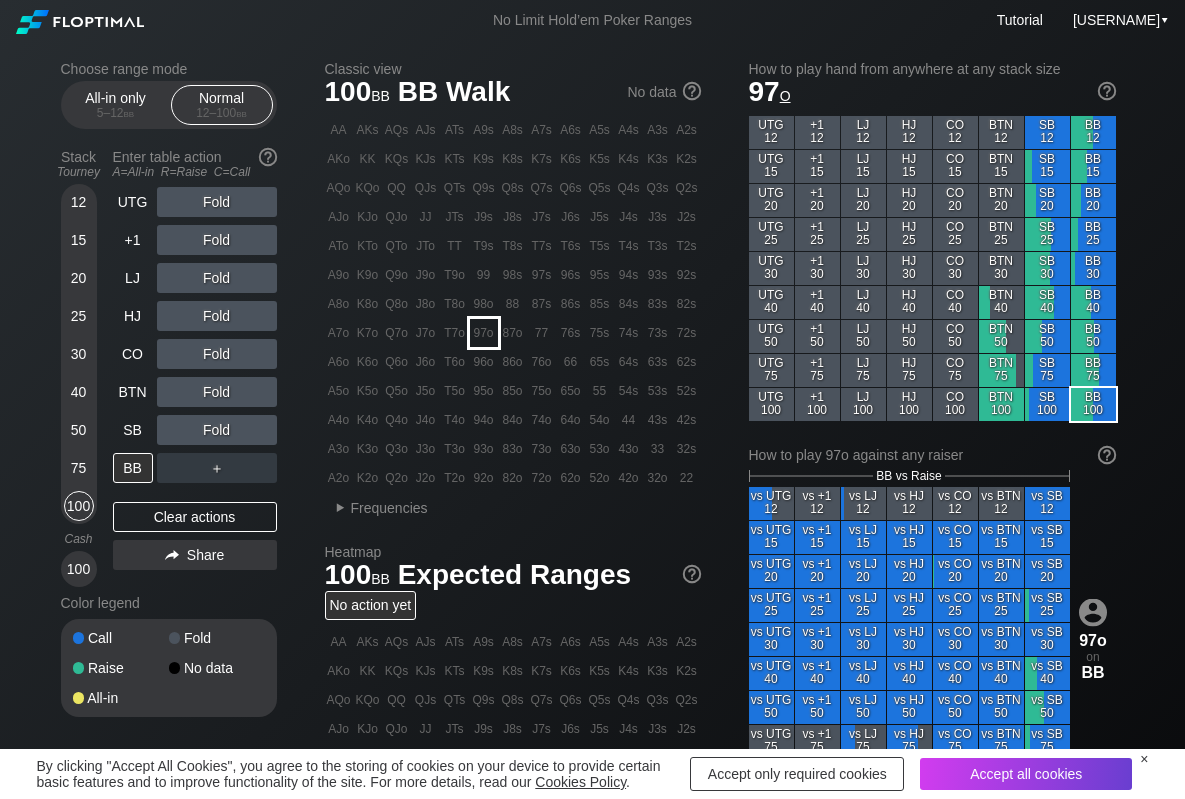 click on "97o" at bounding box center (484, 333) 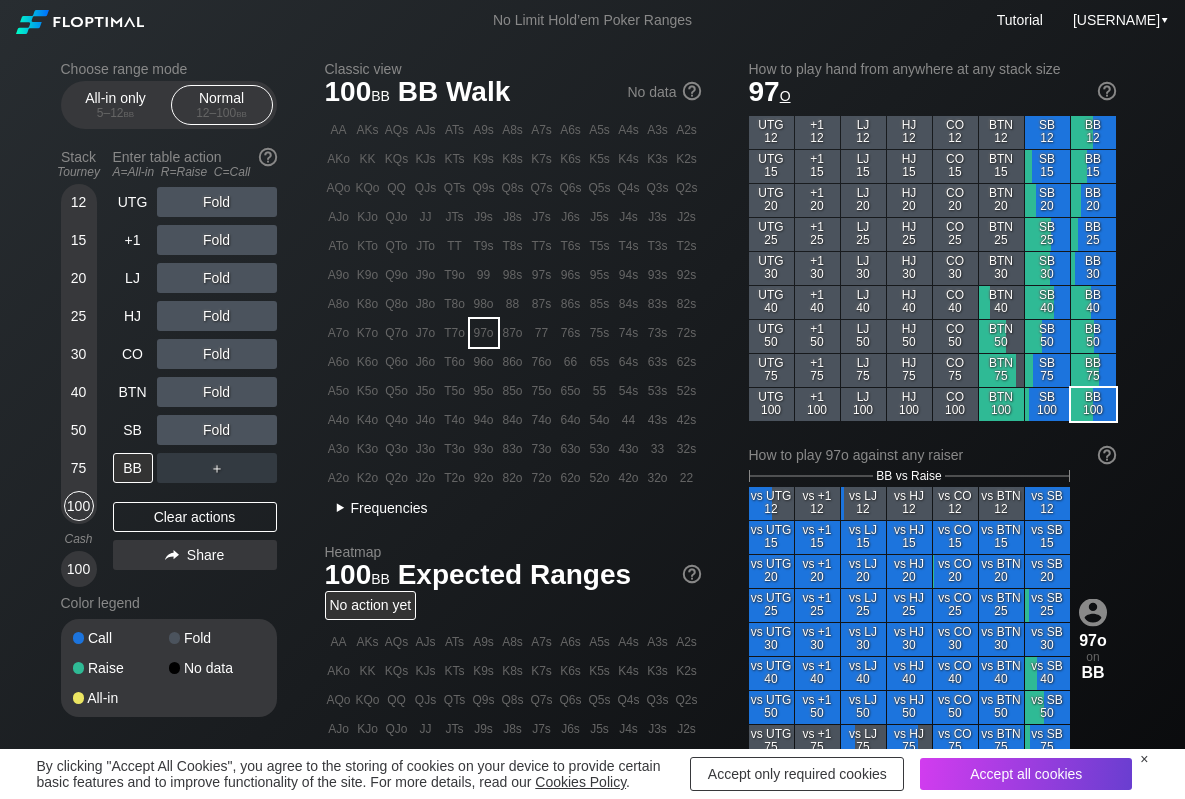 click on "▸" at bounding box center (340, 508) 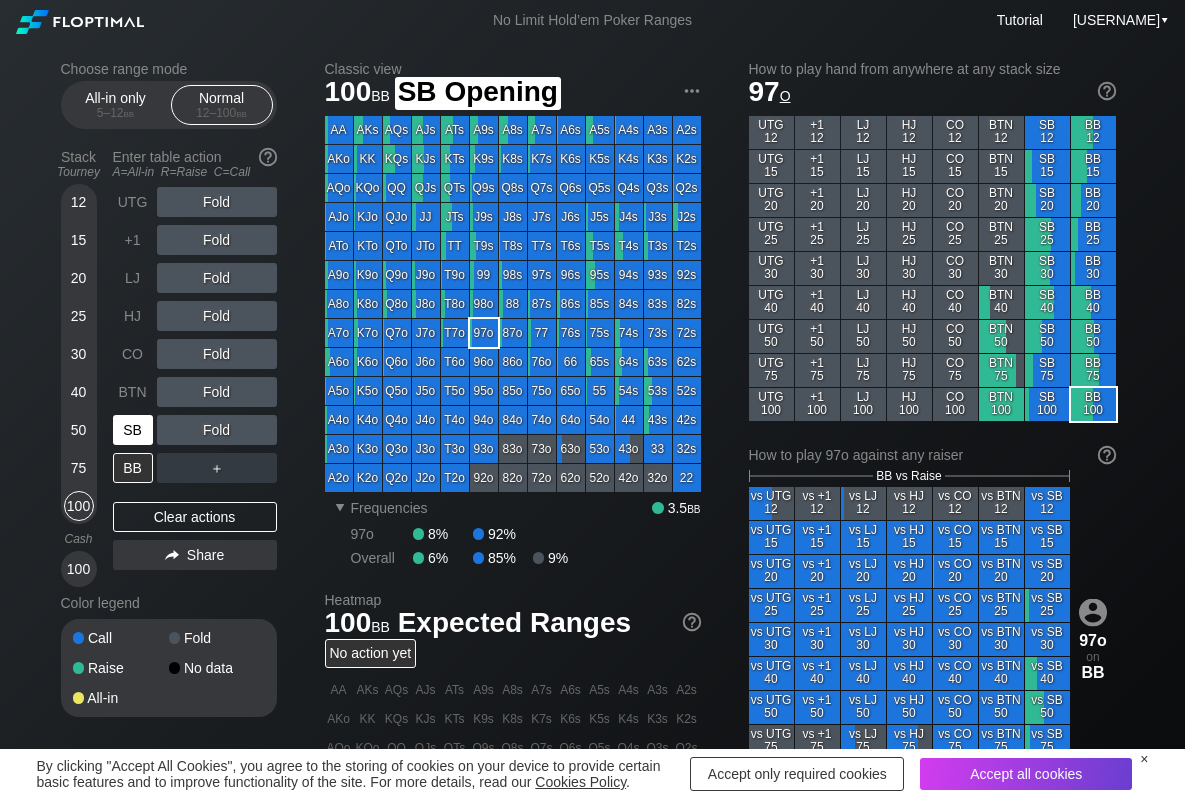 click on "SB" at bounding box center [133, 430] 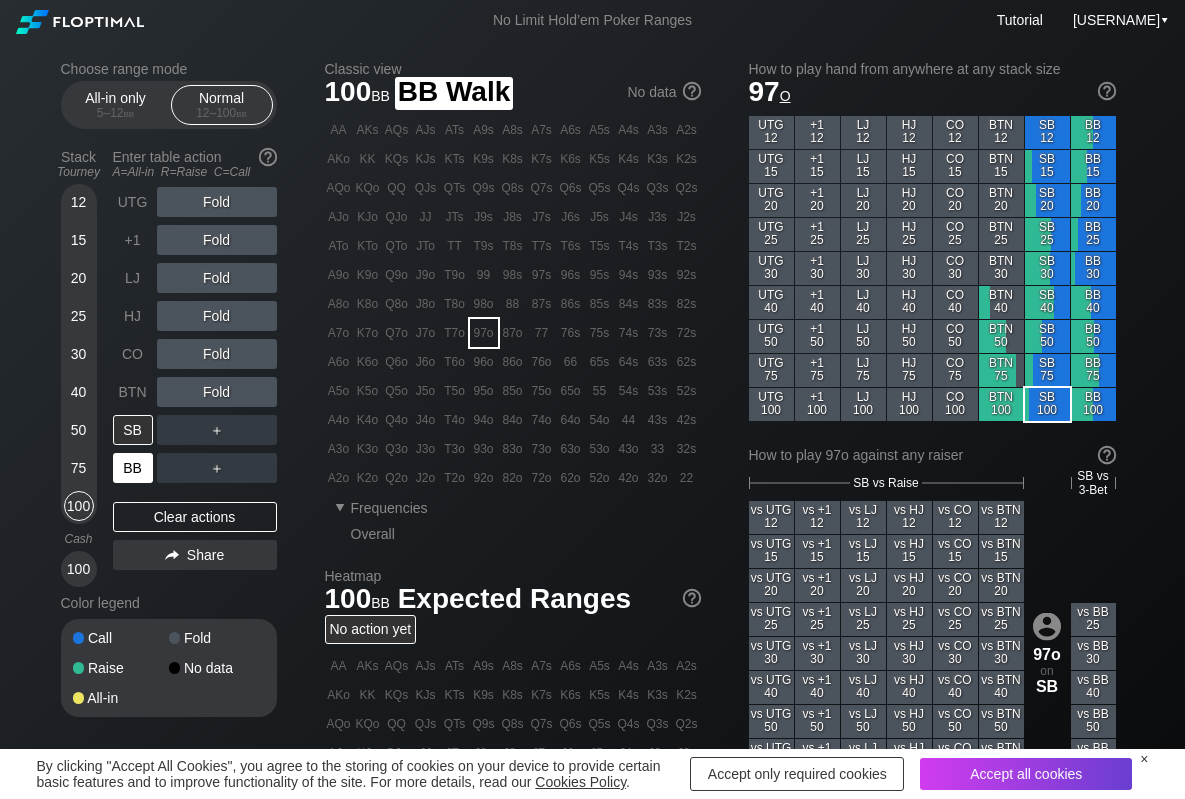 click on "BB" at bounding box center (133, 468) 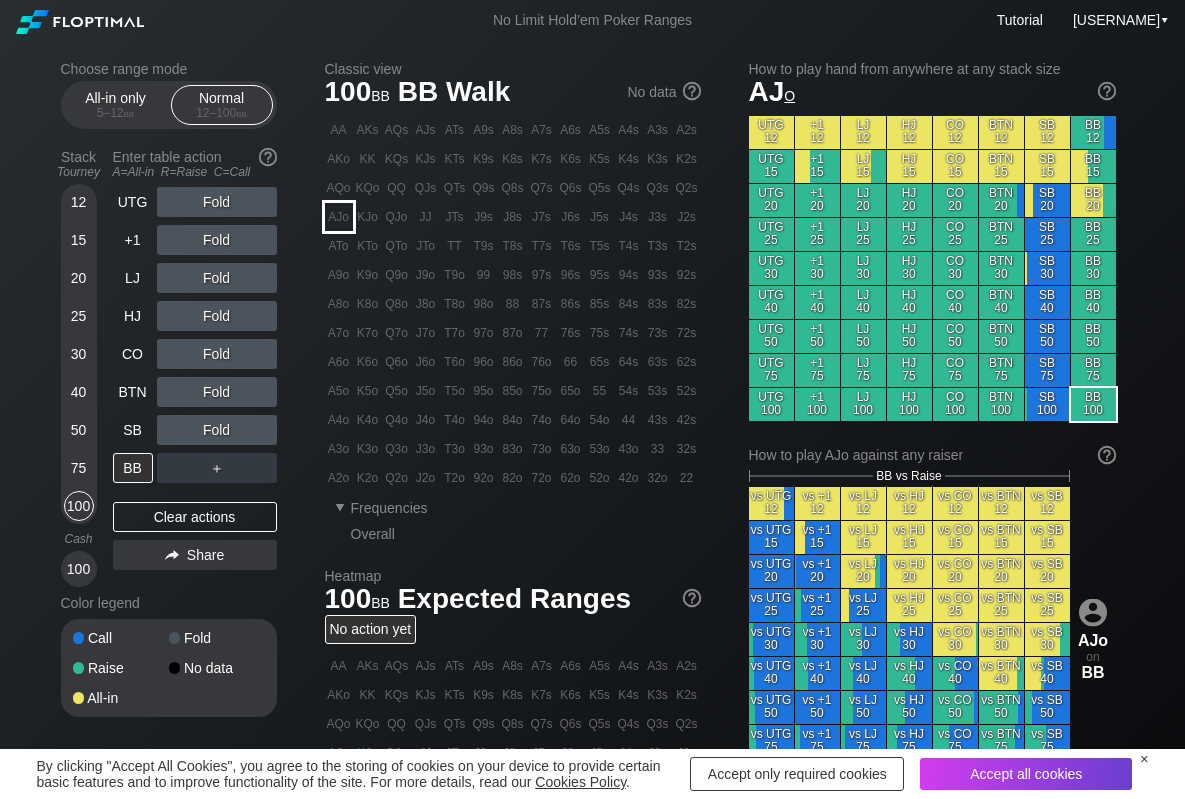 click on "AJo" at bounding box center [339, 217] 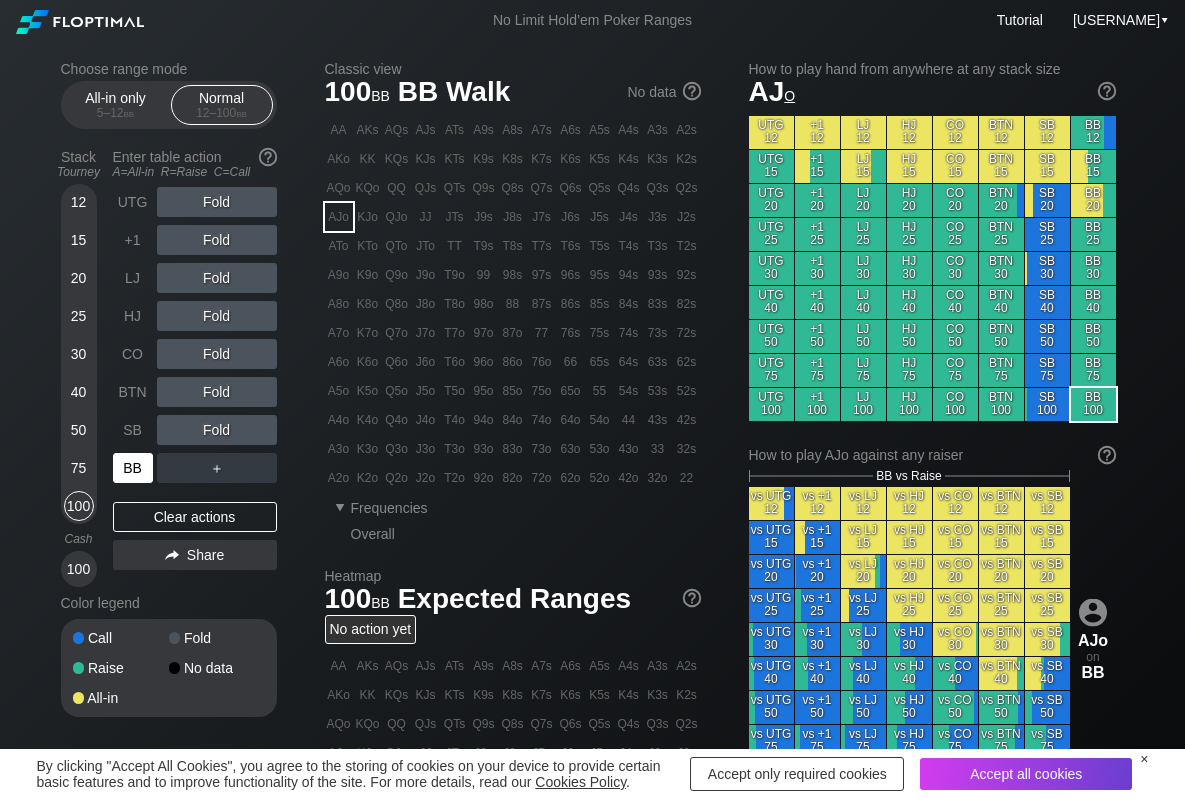 click on "BB" at bounding box center (133, 468) 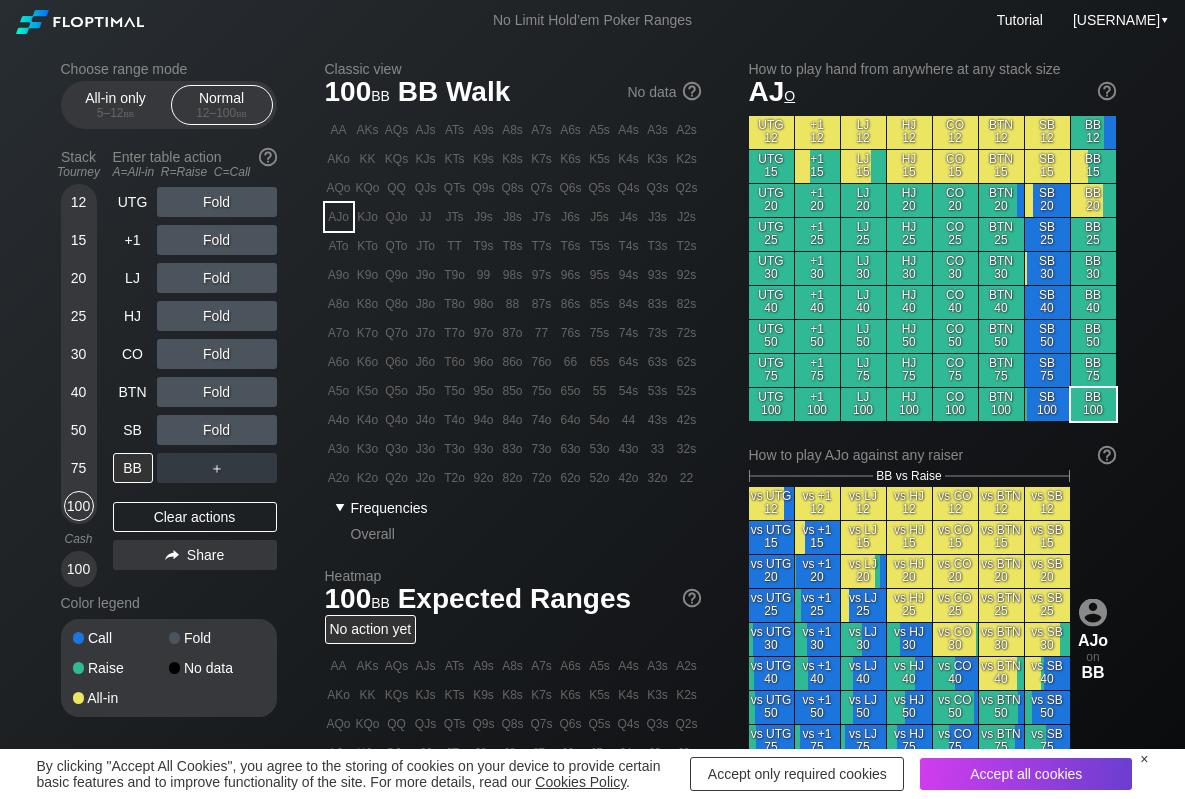 click on "▾" at bounding box center (340, 508) 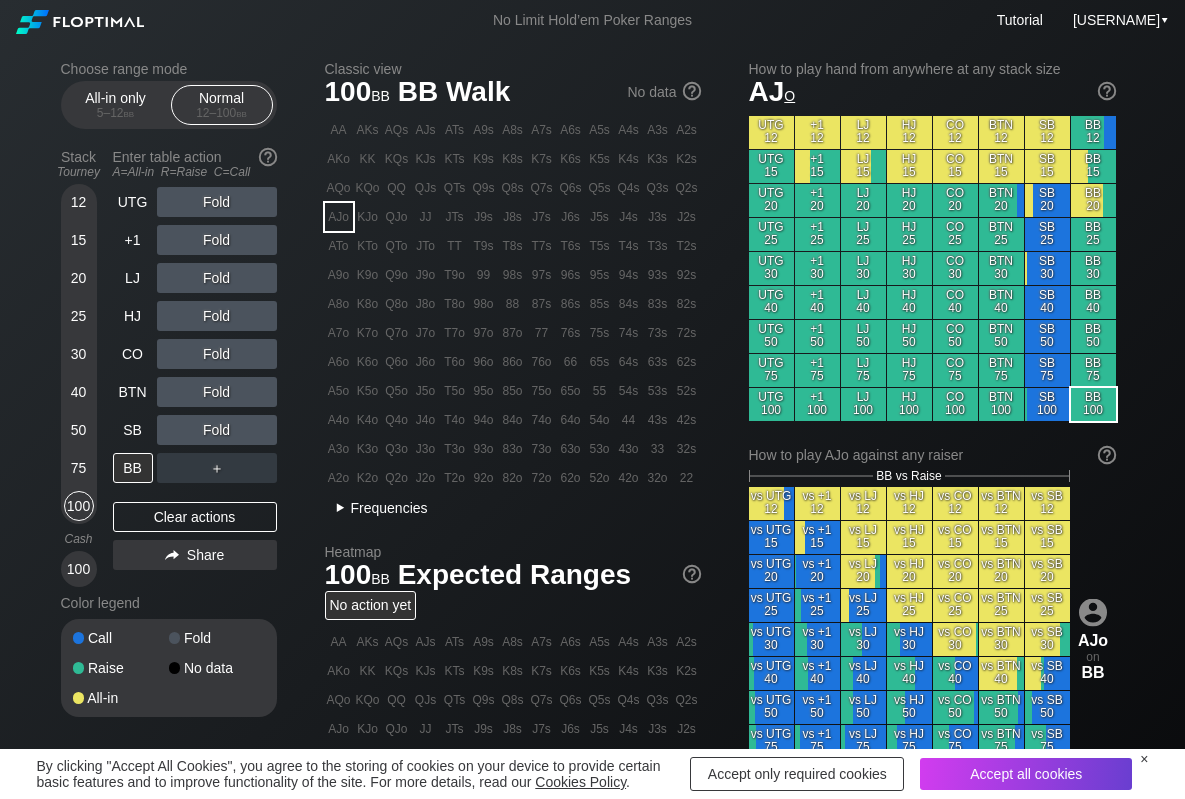 click on "▸" at bounding box center (340, 508) 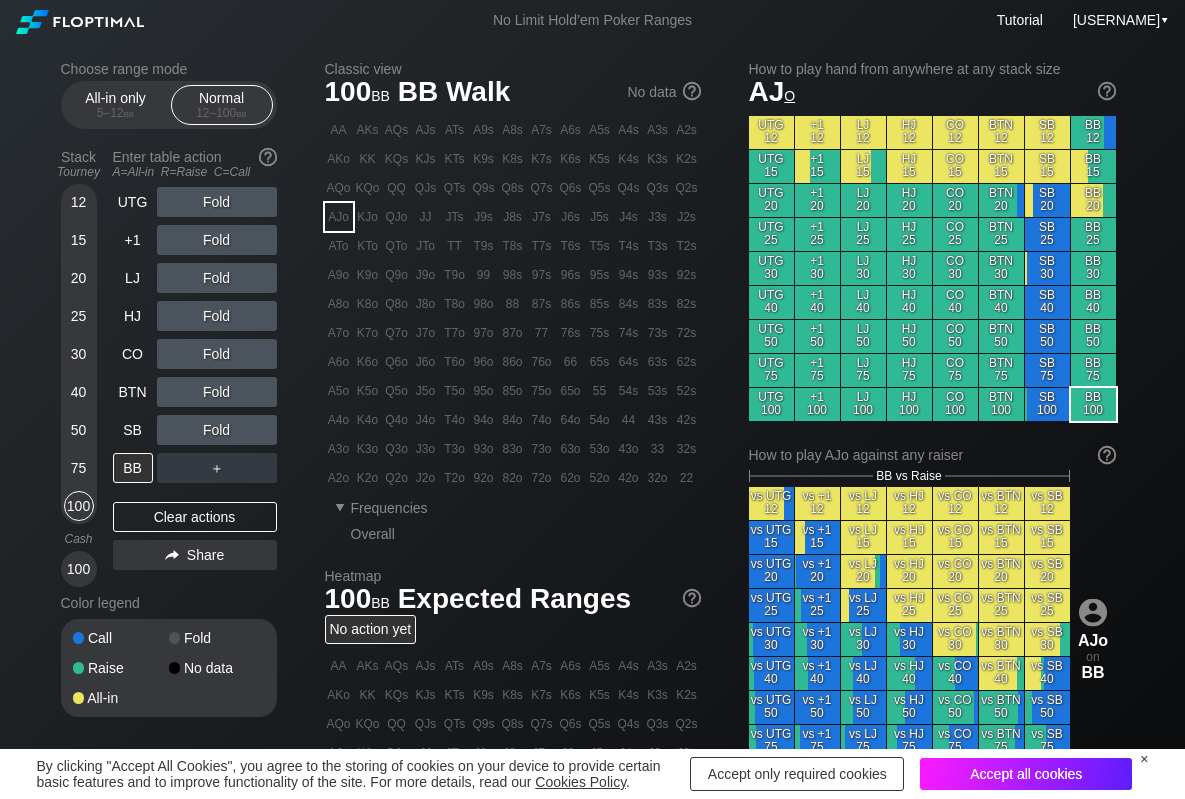 click on "Accept all cookies" at bounding box center (1026, 774) 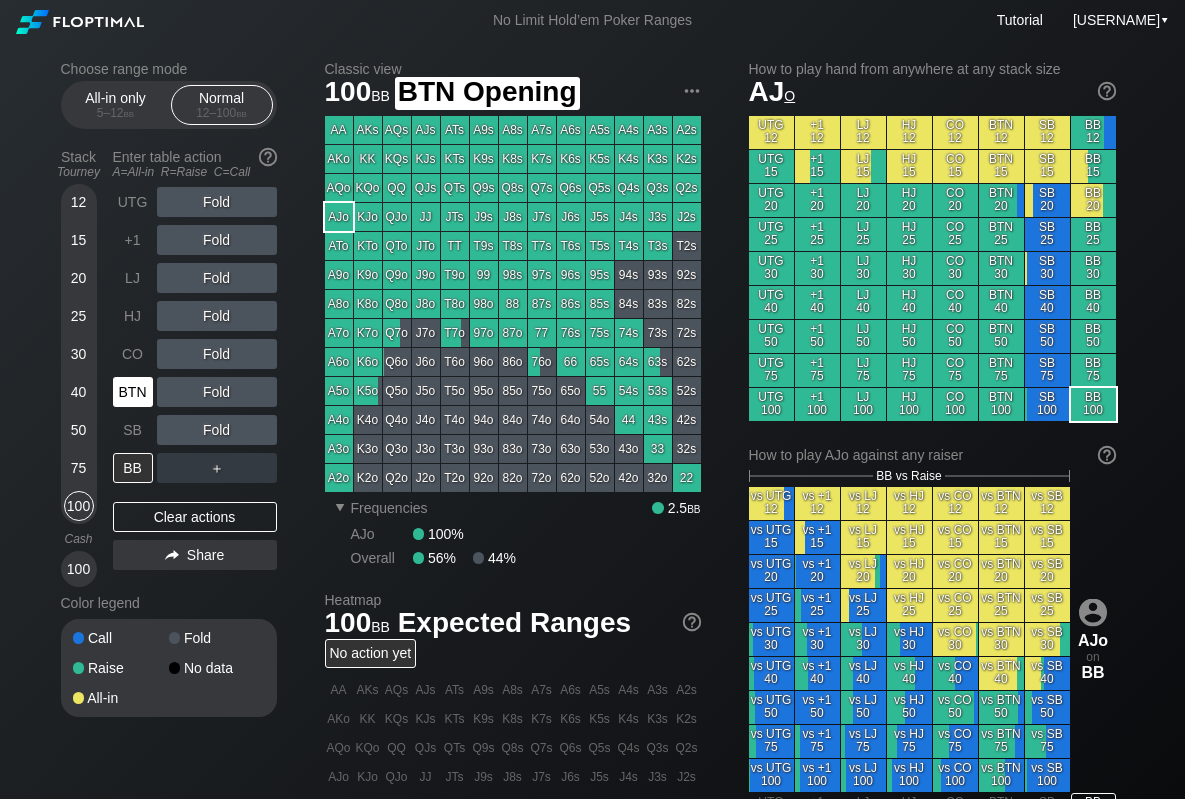 click on "BTN" at bounding box center [133, 392] 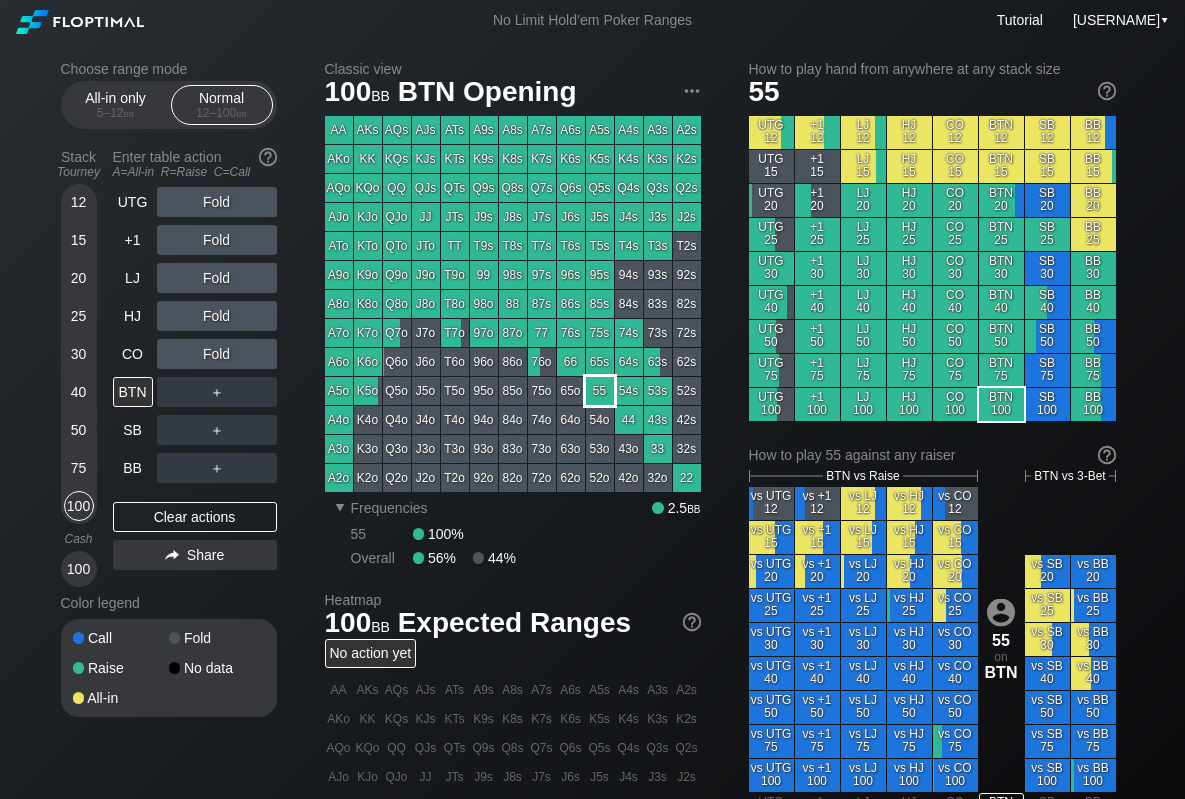 click on "55" at bounding box center [600, 391] 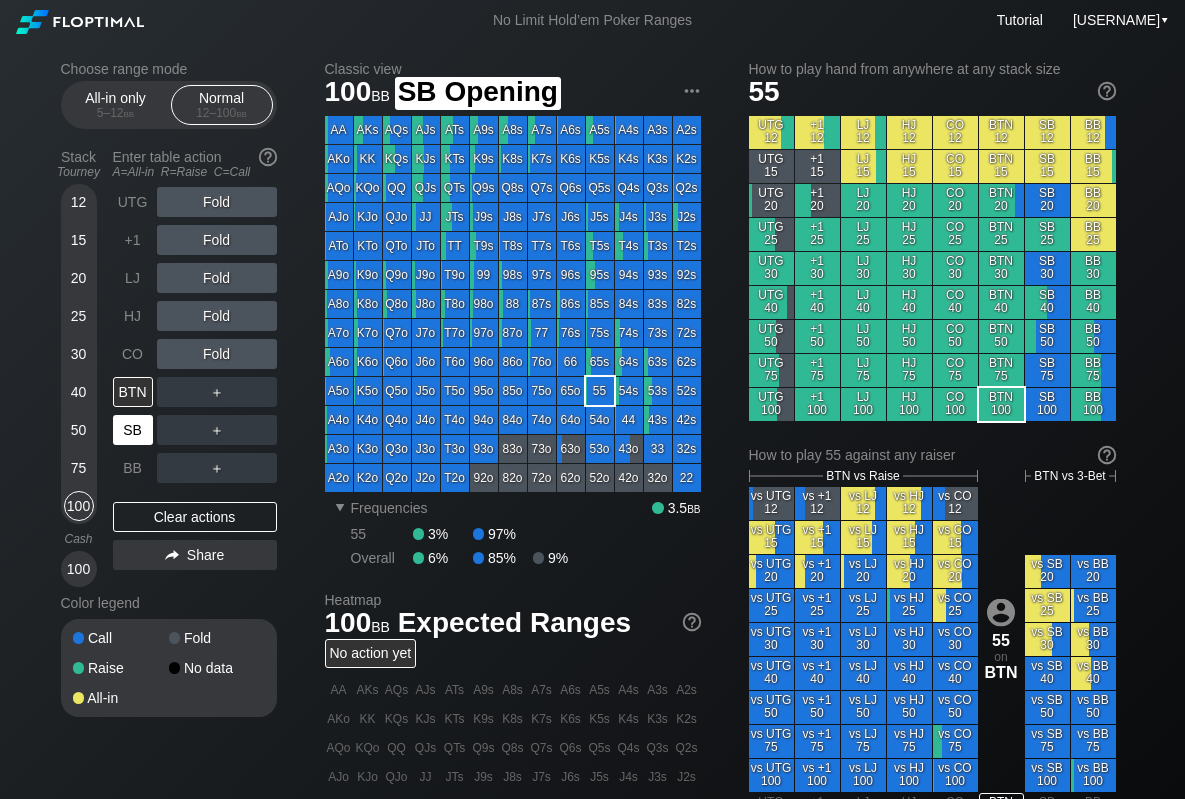 click on "SB" at bounding box center [133, 430] 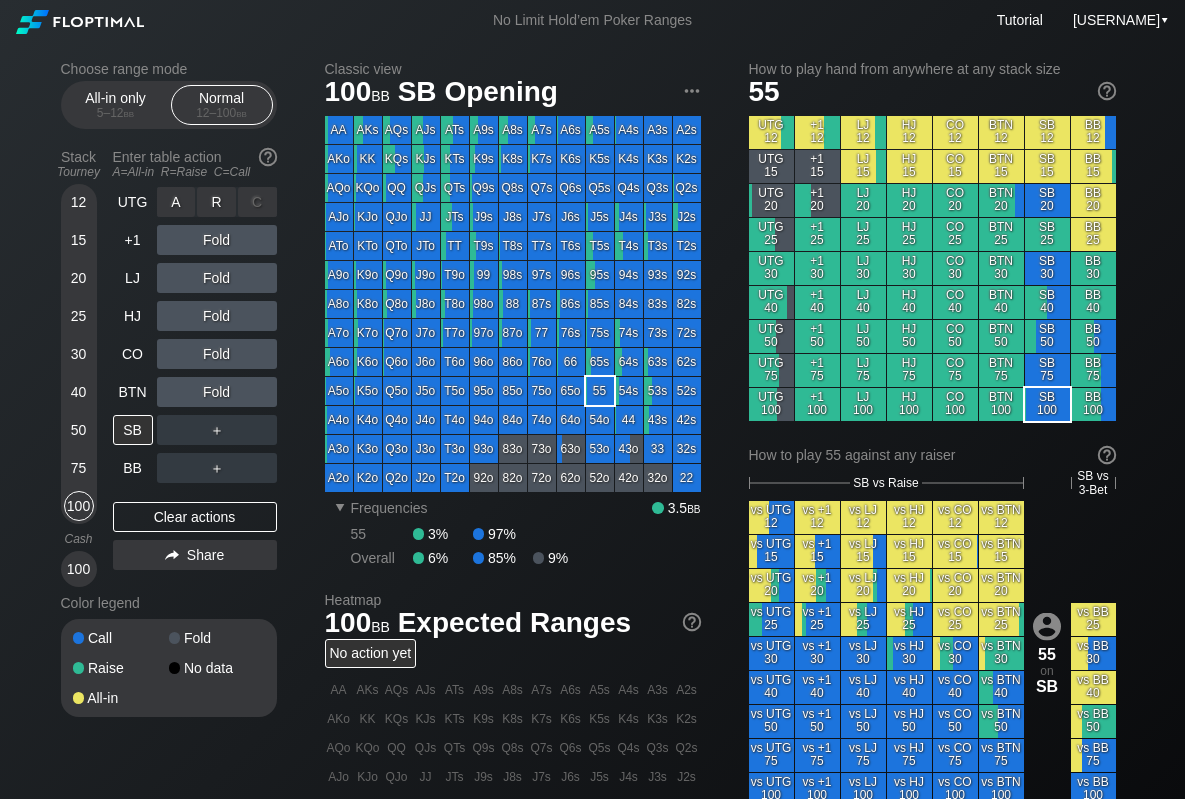 click on "C ✕" at bounding box center [257, 202] 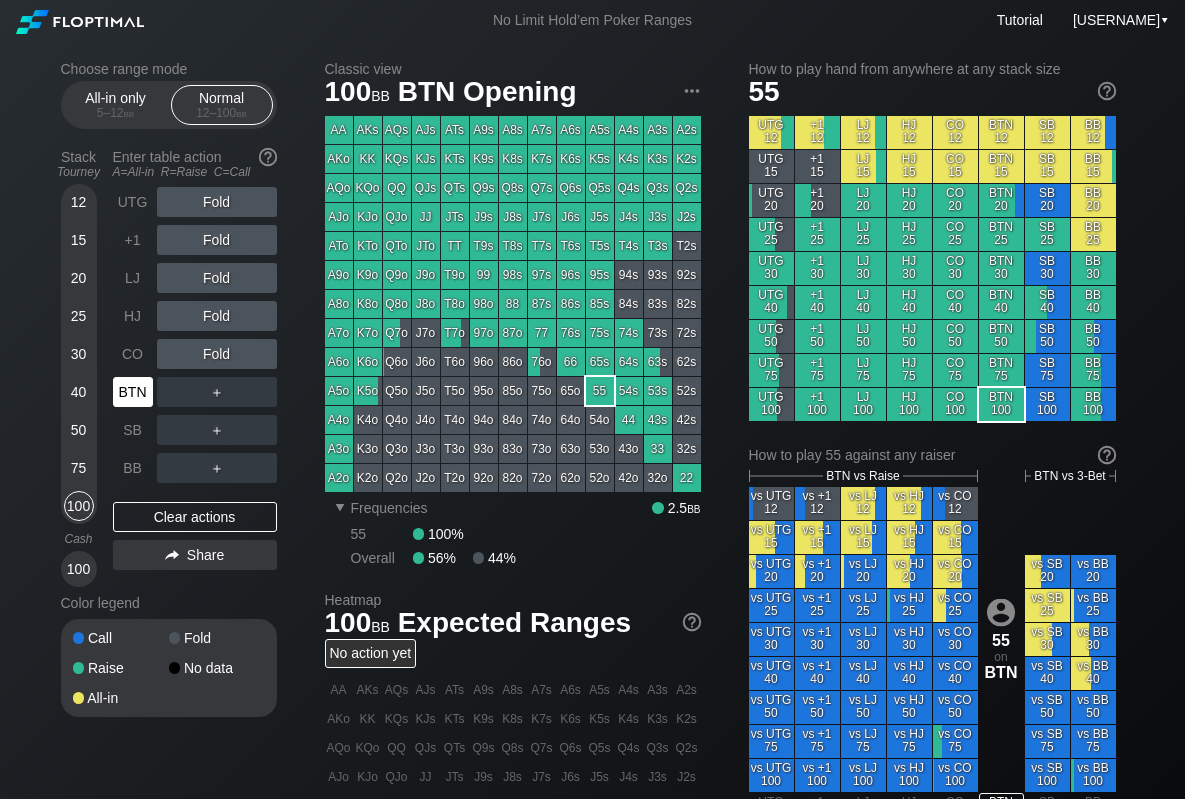 click on "BTN" at bounding box center (133, 392) 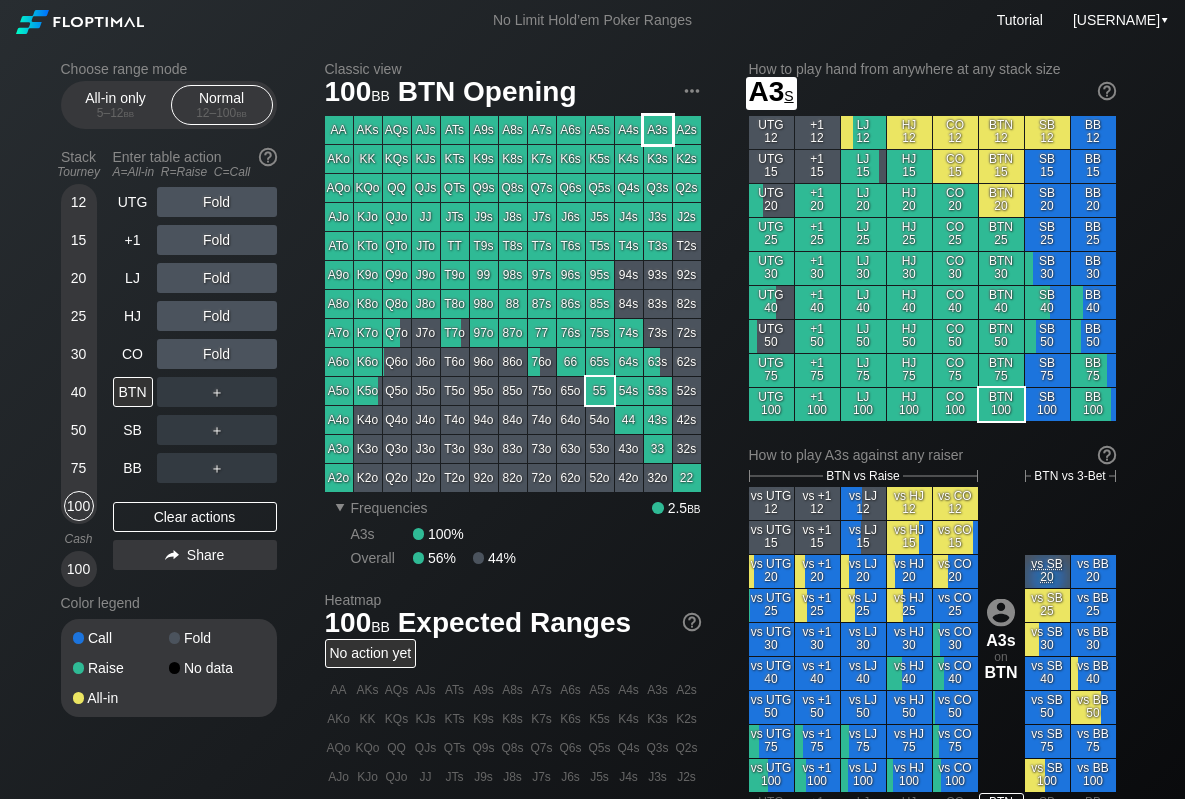 click on "A3s" at bounding box center [658, 130] 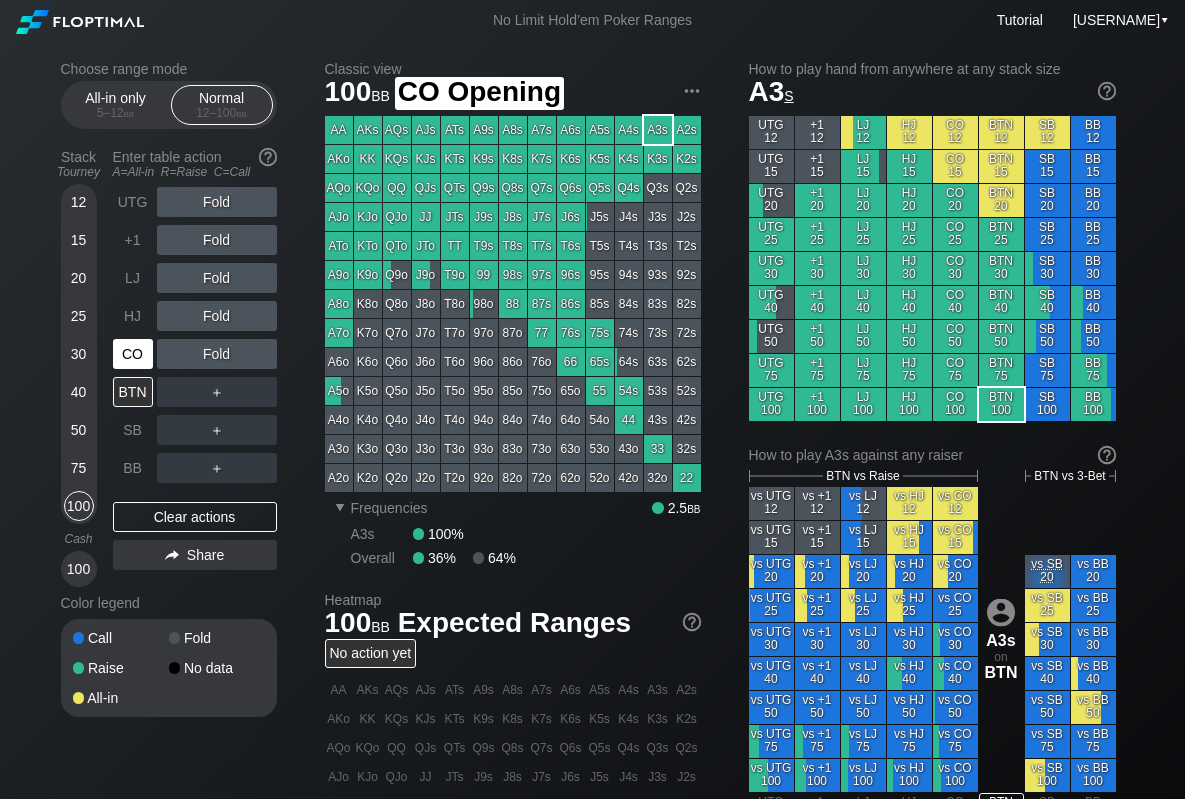 click on "CO" at bounding box center (133, 354) 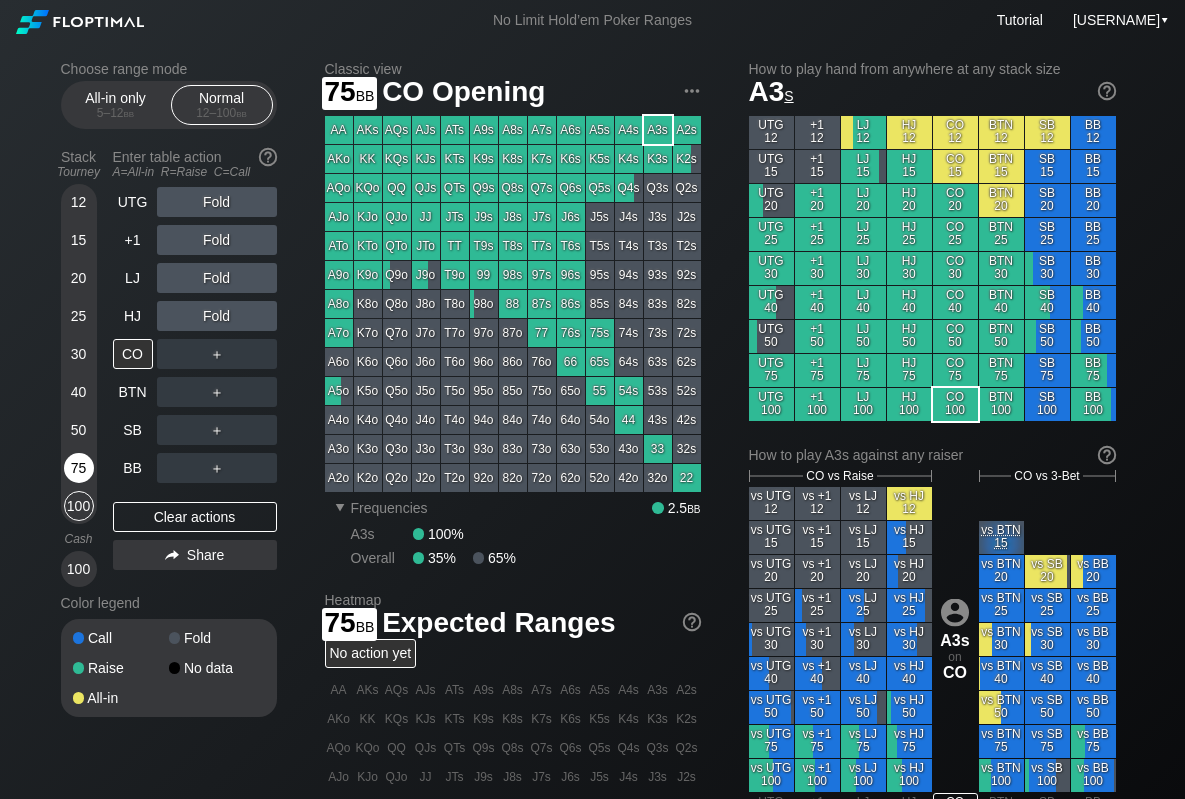 click on "75" at bounding box center [79, 468] 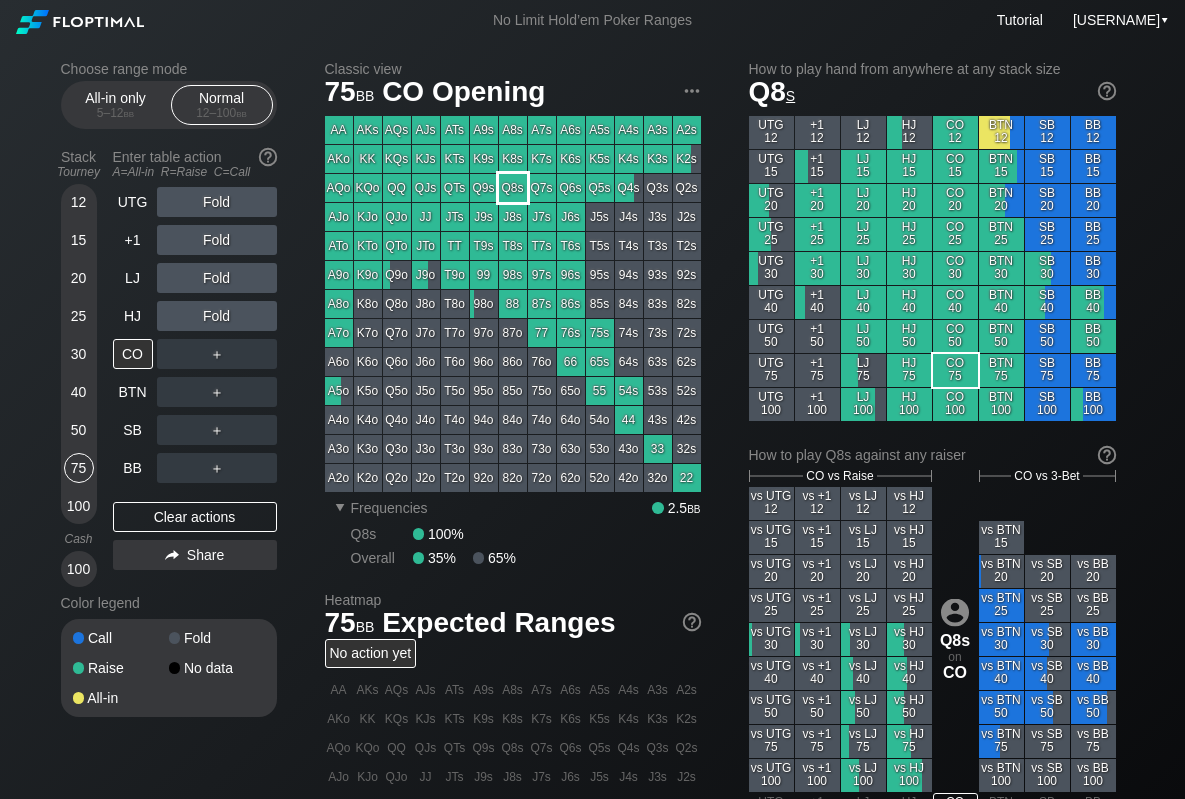 click on "Q8s" at bounding box center (513, 188) 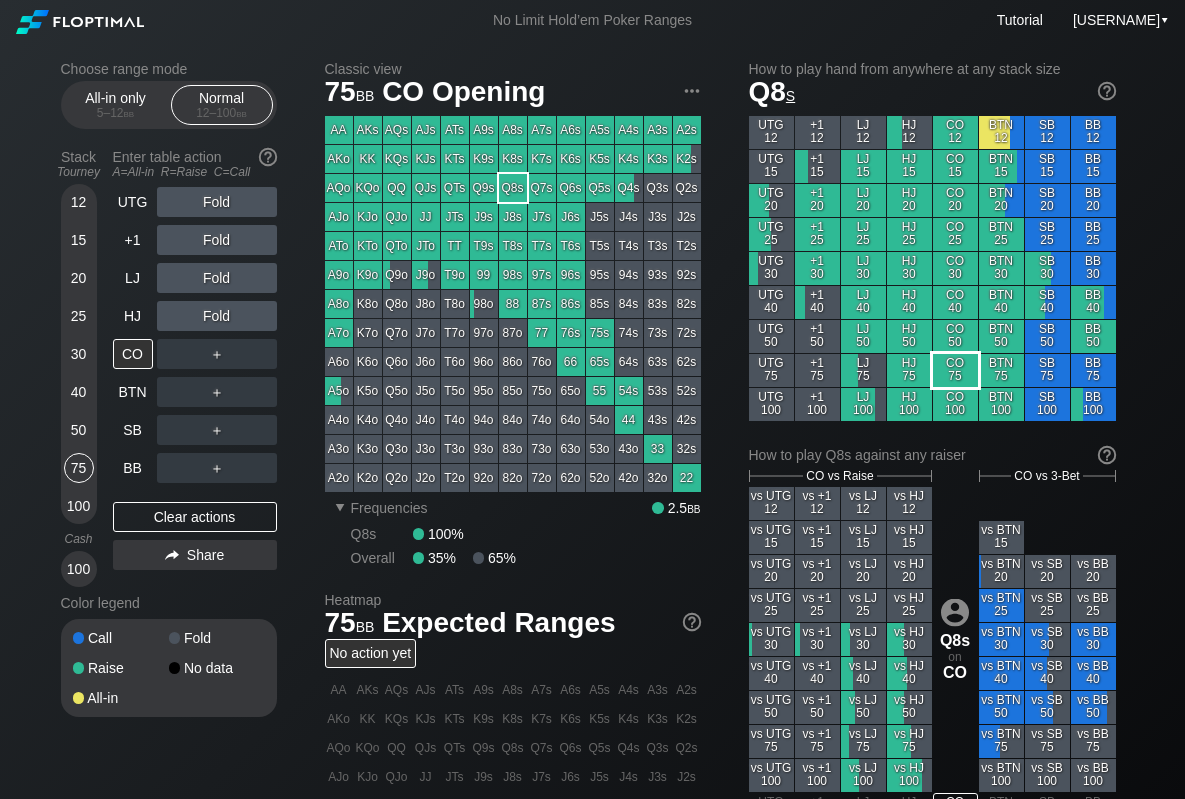 click on "CO 75" at bounding box center [955, 370] 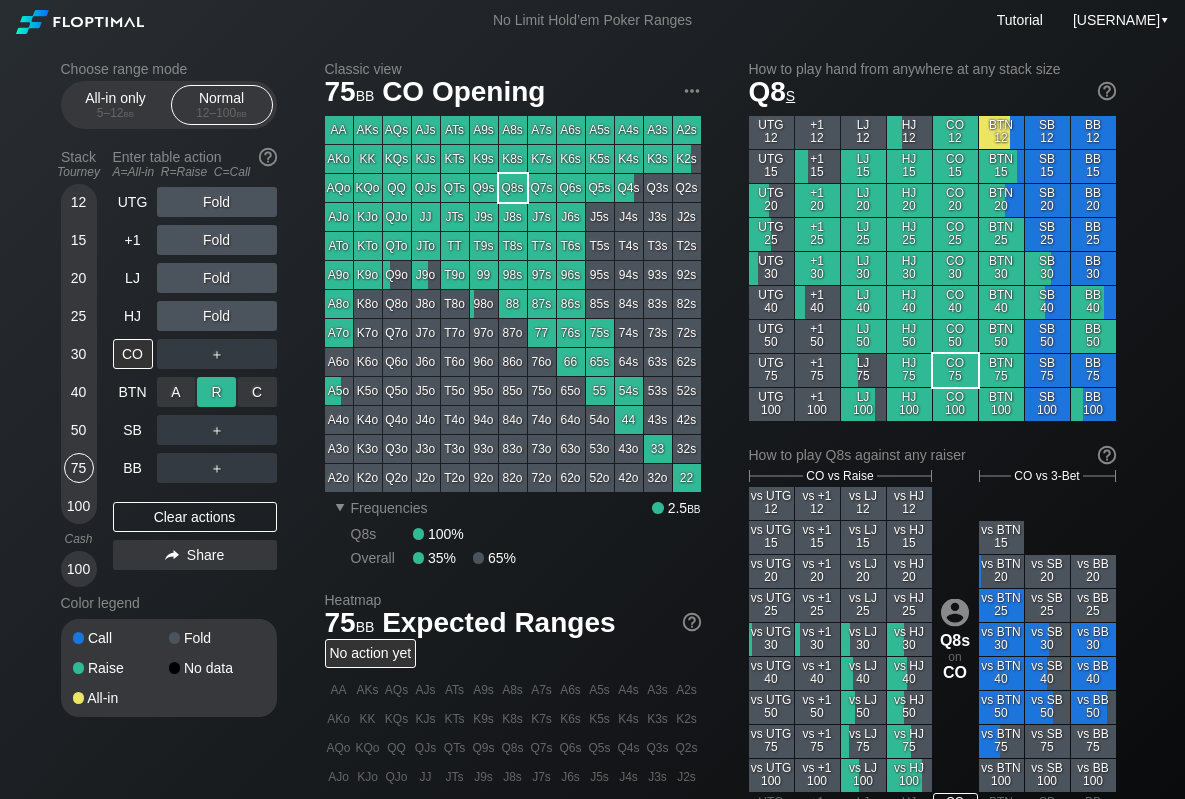 click on "R ✕" at bounding box center (216, 392) 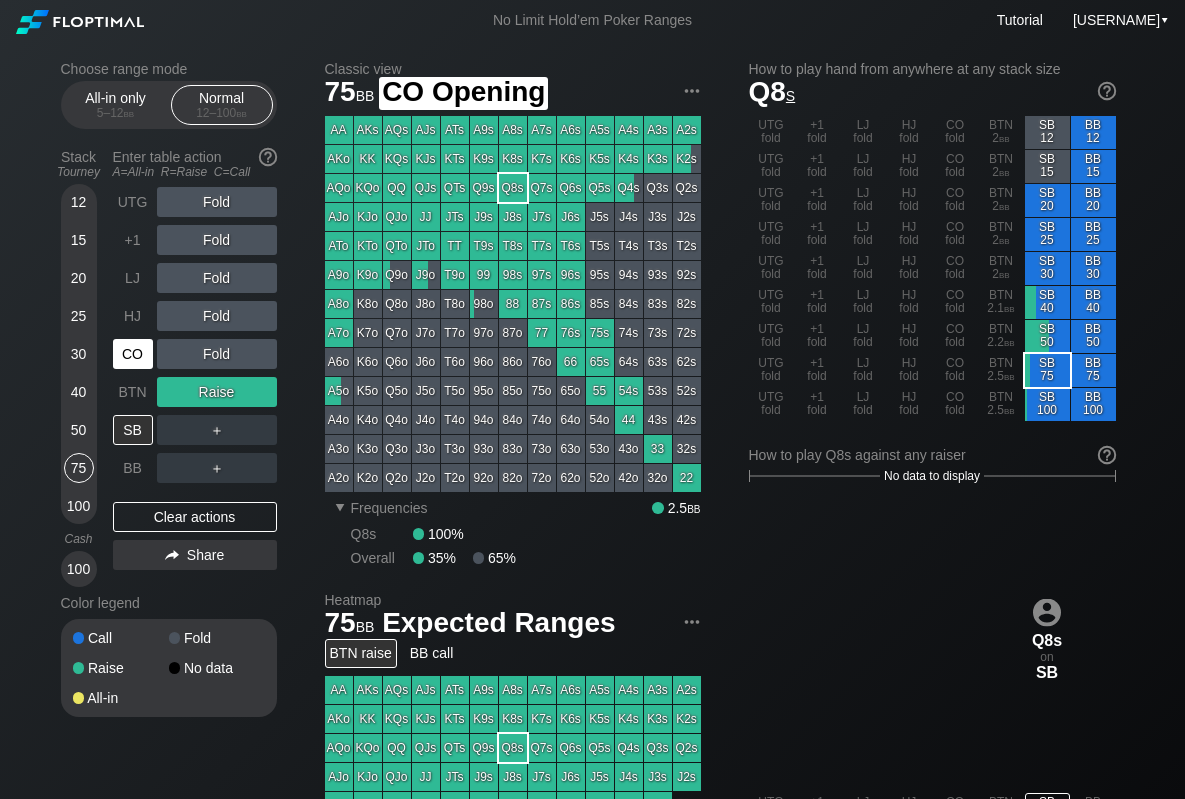 click on "CO" at bounding box center (133, 354) 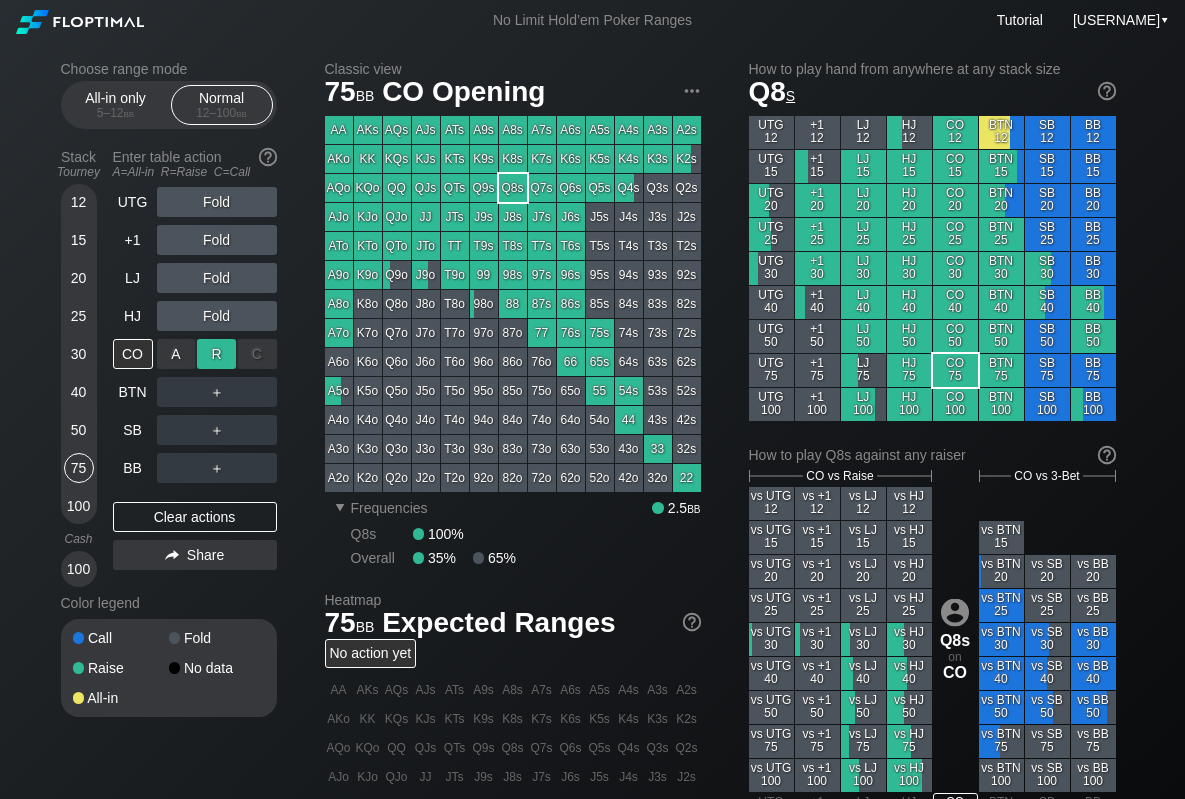 click on "R ✕" at bounding box center (216, 354) 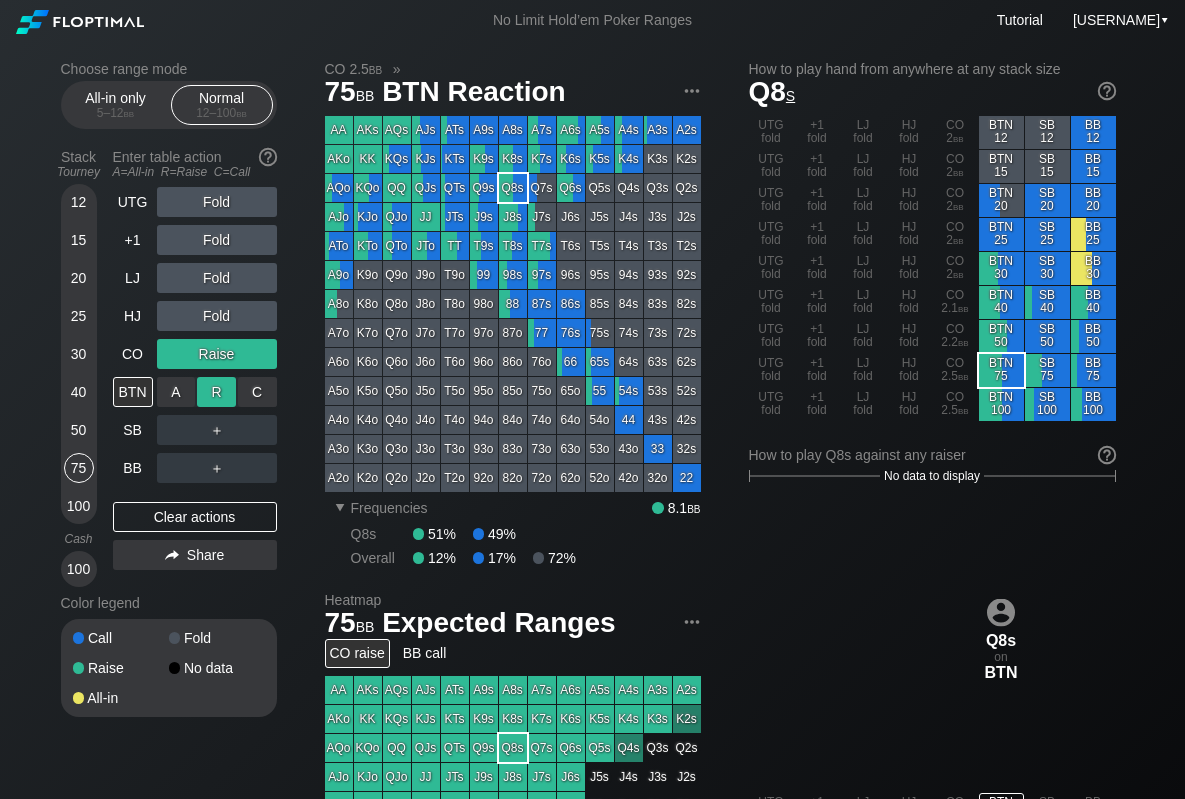 click on "R ✕" at bounding box center (216, 392) 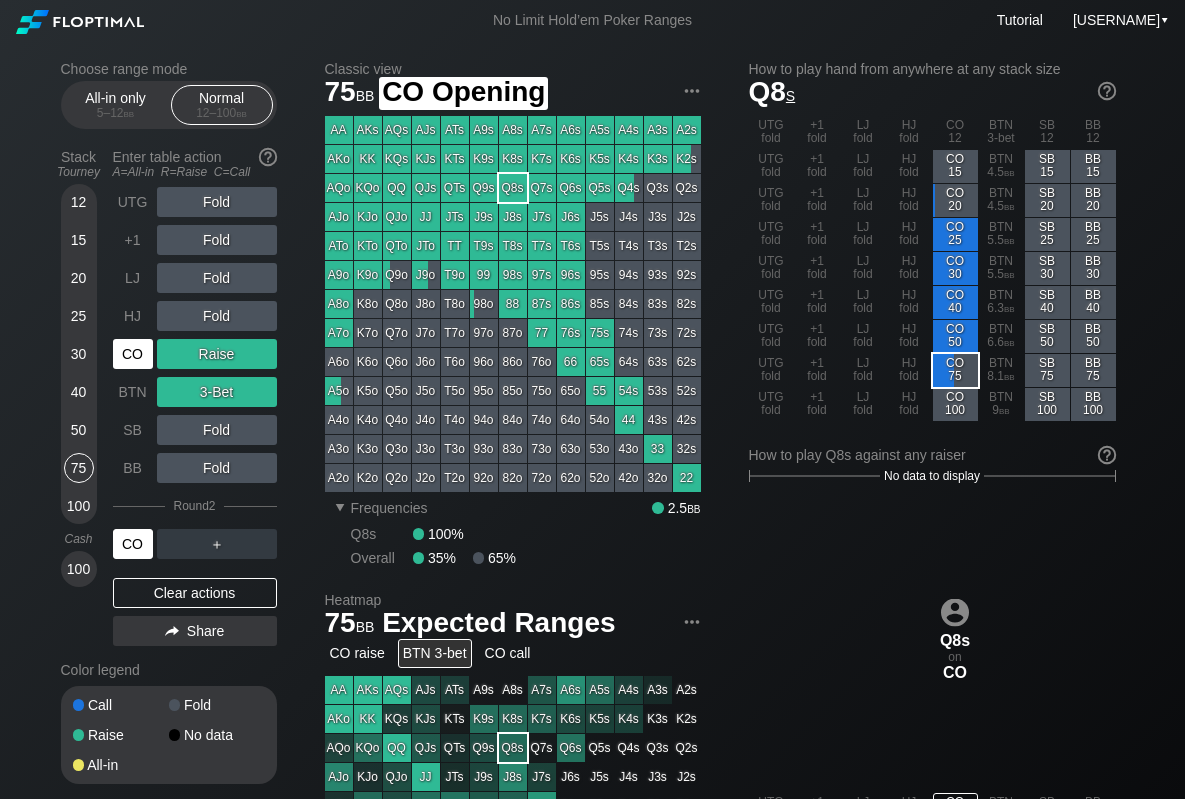 click on "CO" at bounding box center (133, 354) 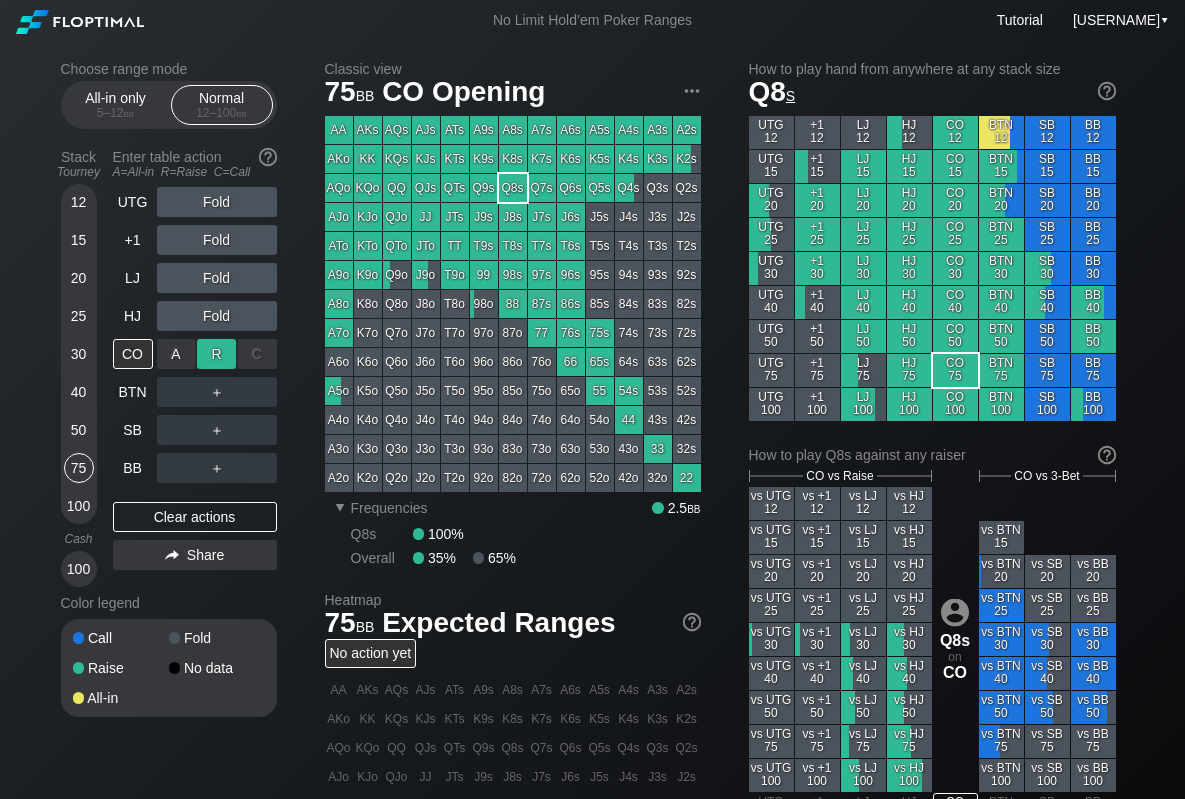 click on "R ✕" at bounding box center [216, 354] 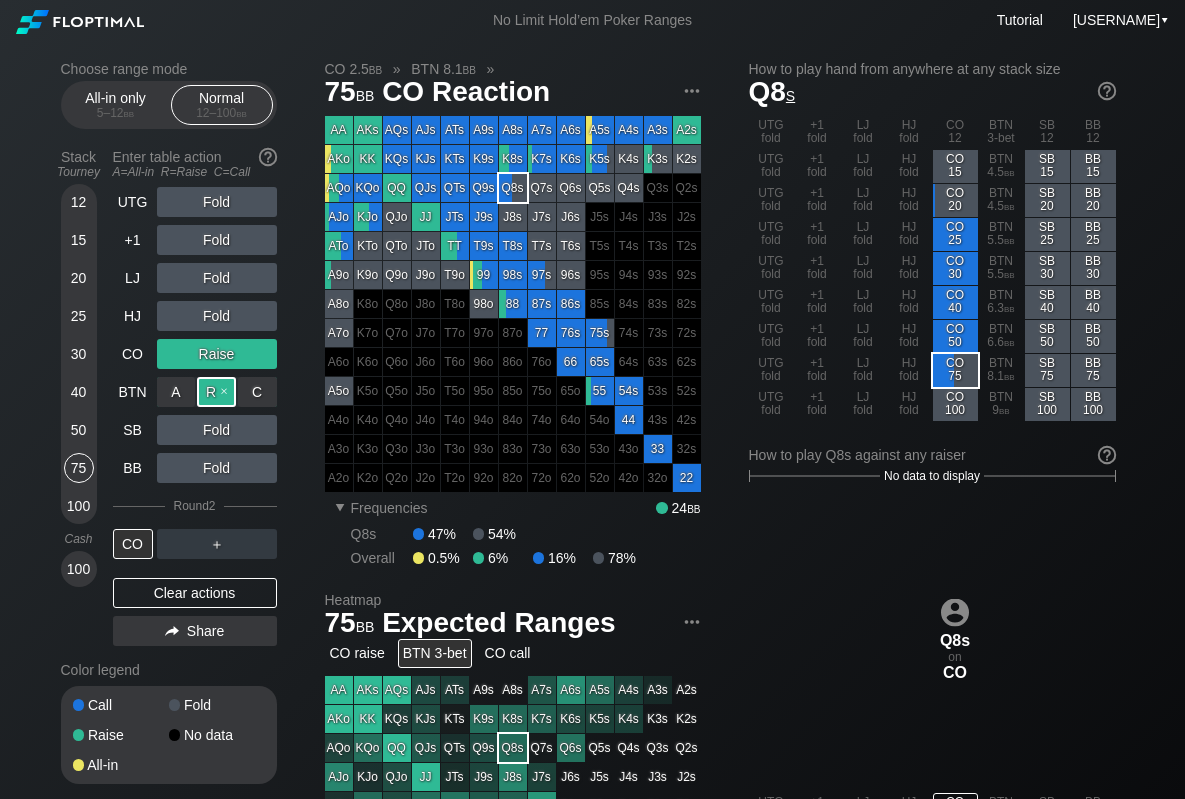 click on "R ✕" at bounding box center (216, 392) 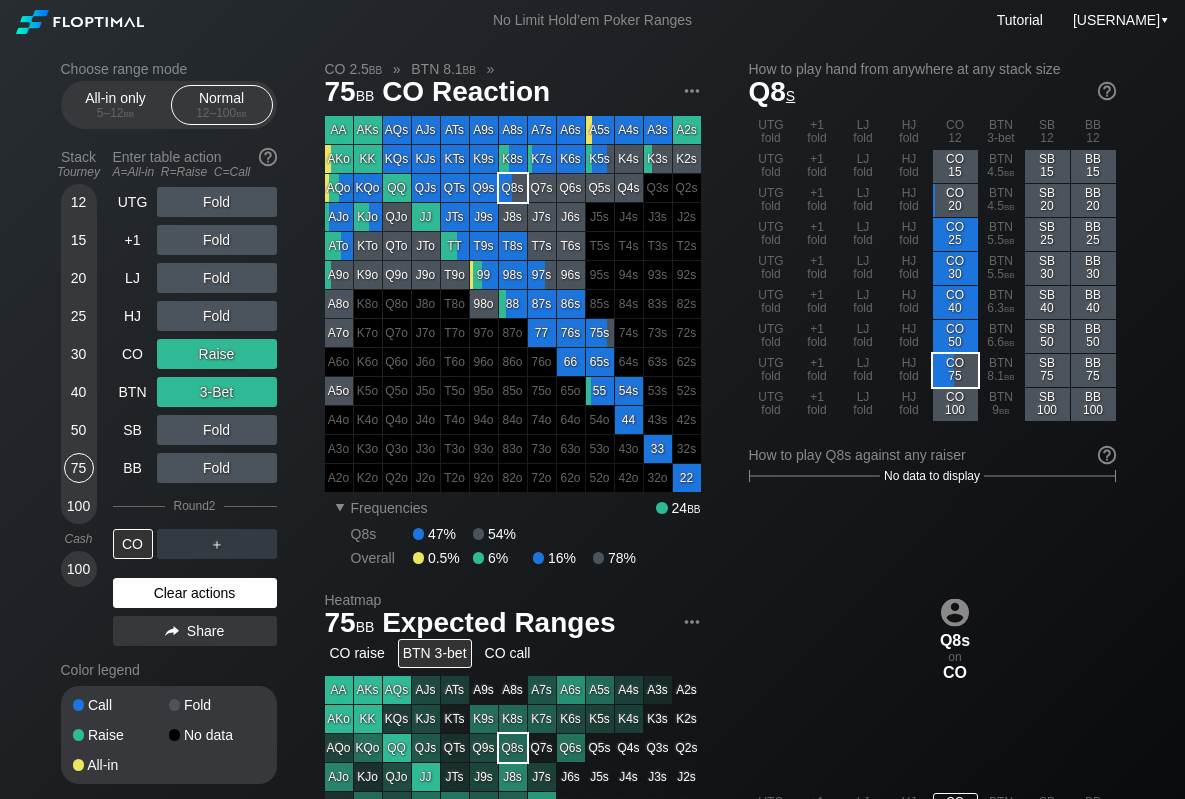 click on "Clear actions" at bounding box center (195, 593) 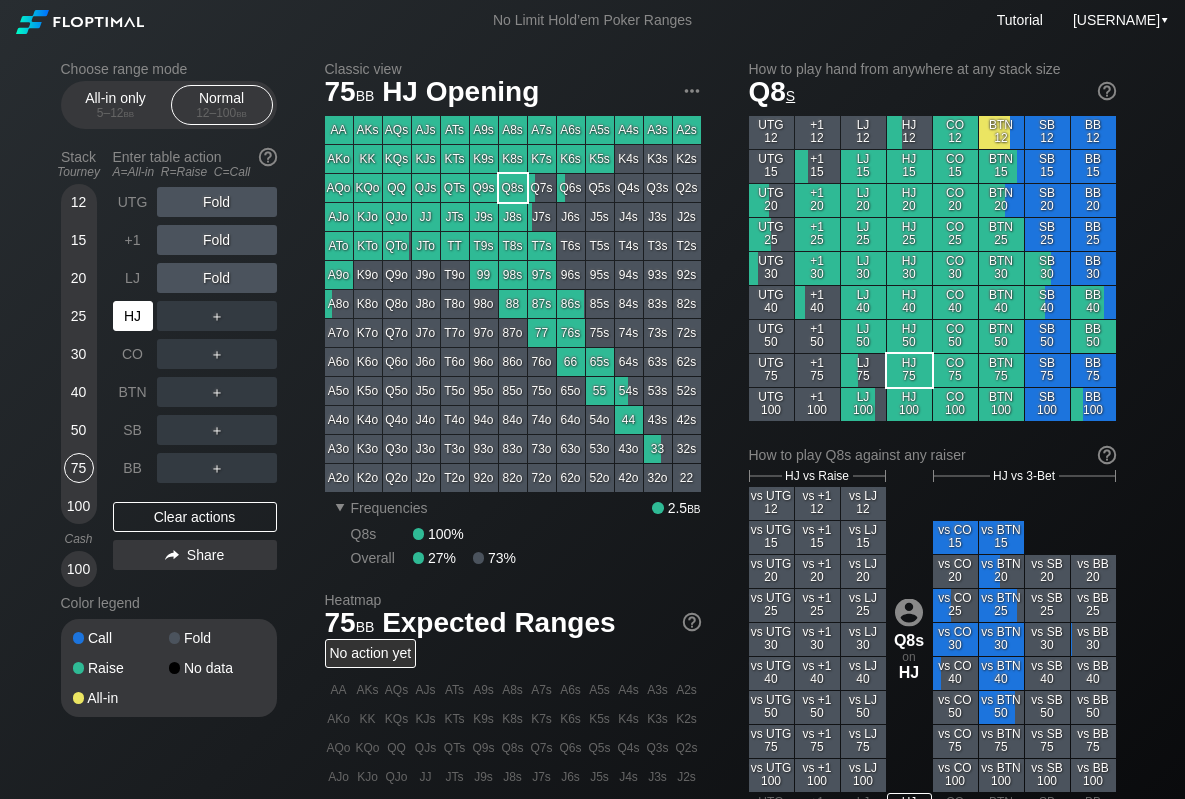 click on "HJ" at bounding box center [133, 316] 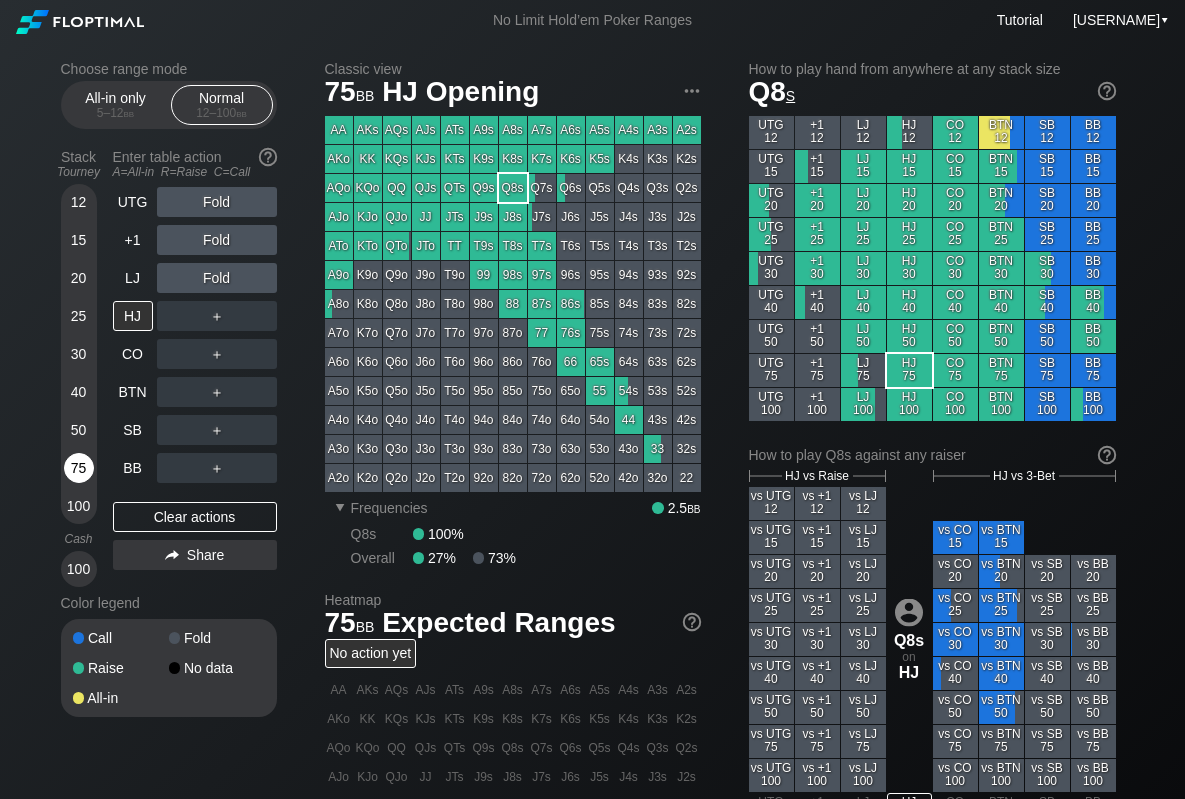 click on "75" at bounding box center [79, 468] 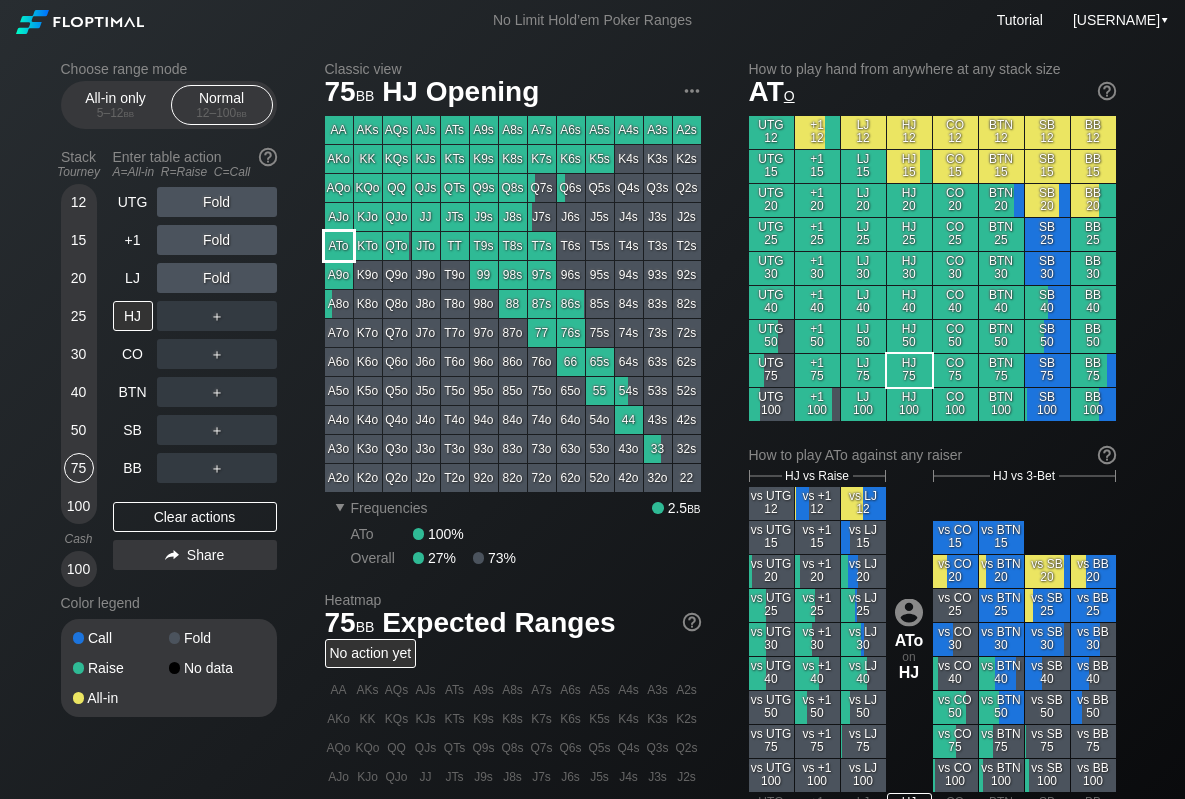 click on "ATo" at bounding box center (339, 246) 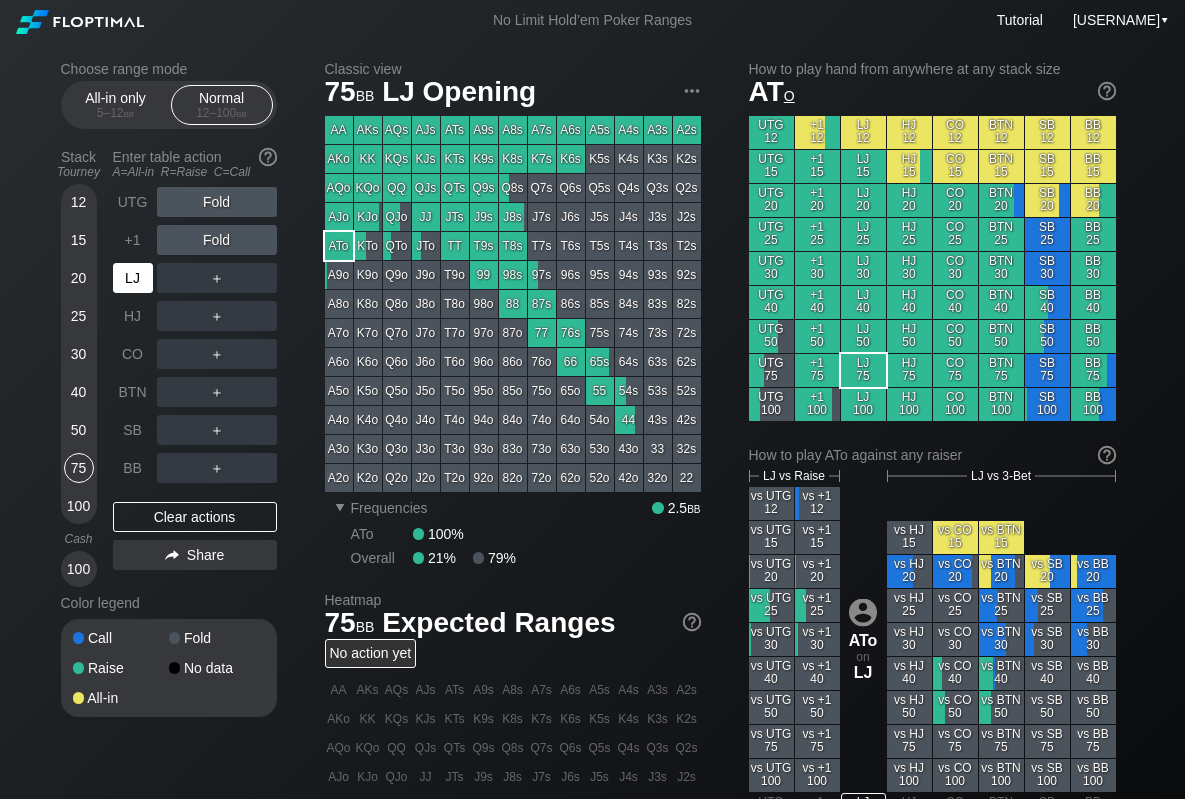 click on "LJ" at bounding box center (133, 278) 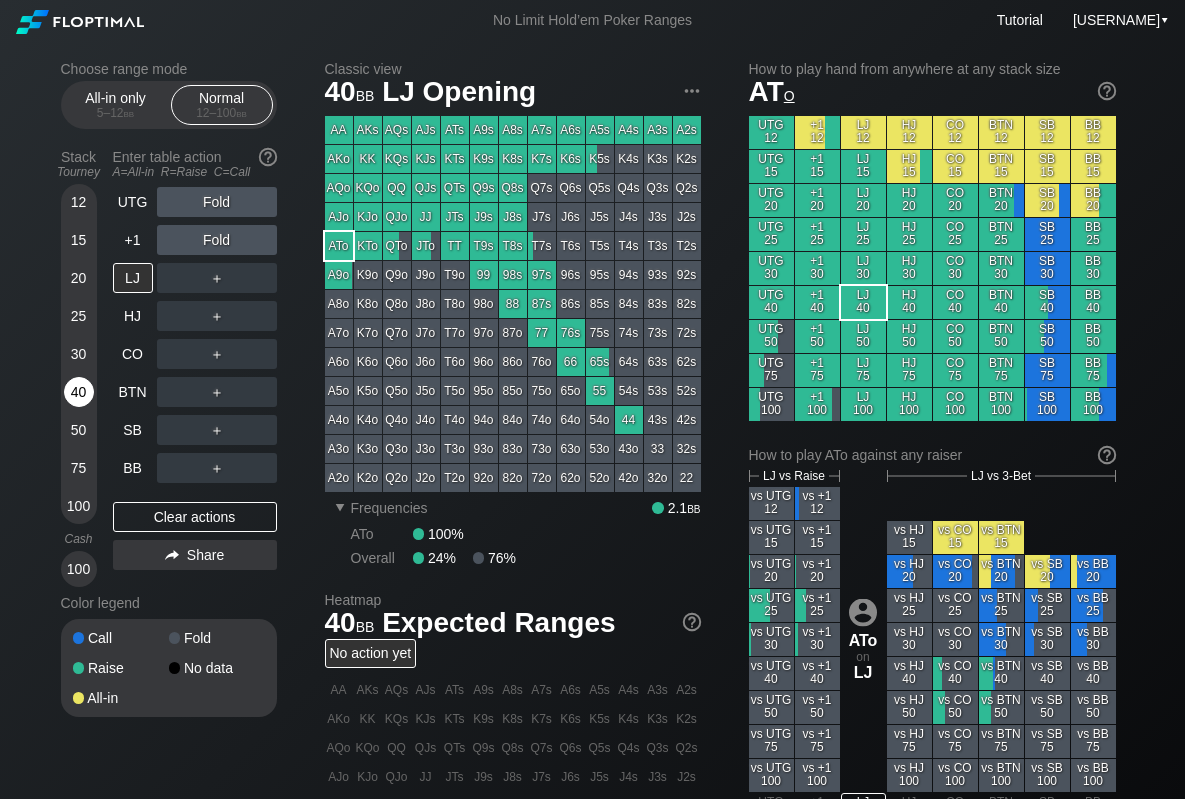 click on "40" at bounding box center [79, 396] 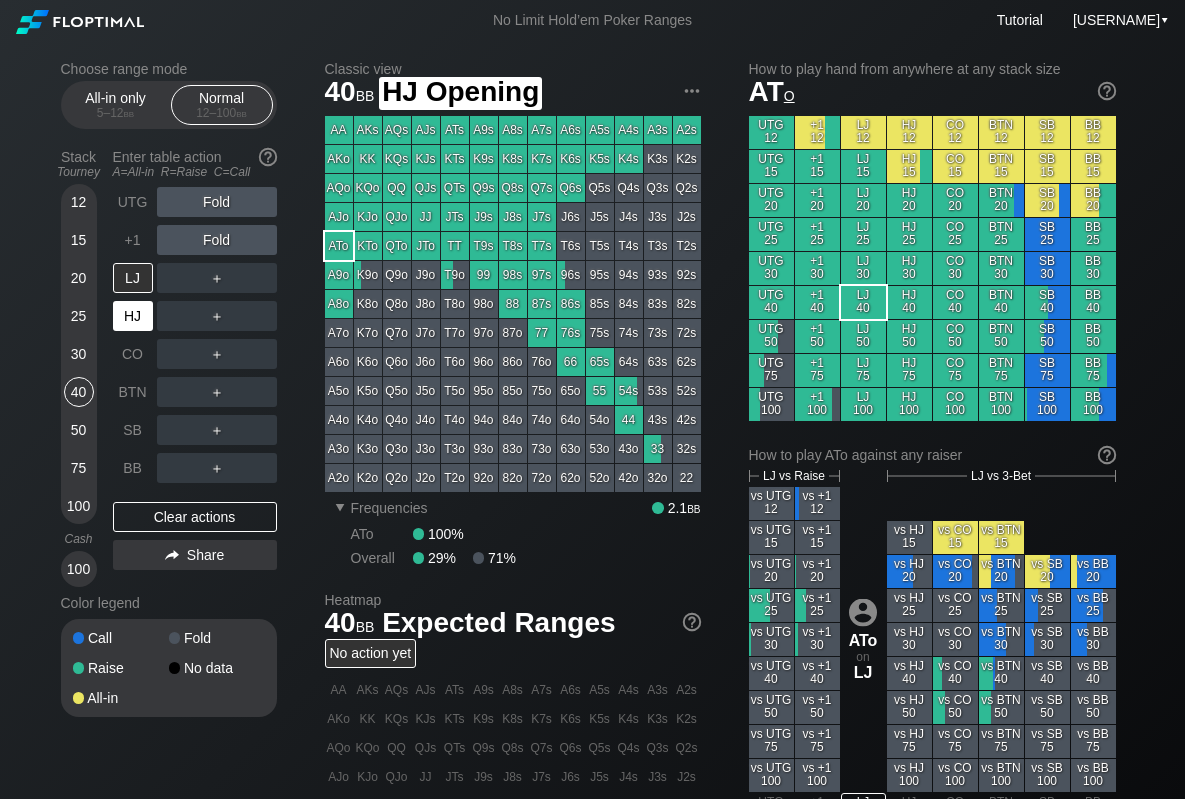click on "HJ" at bounding box center (133, 316) 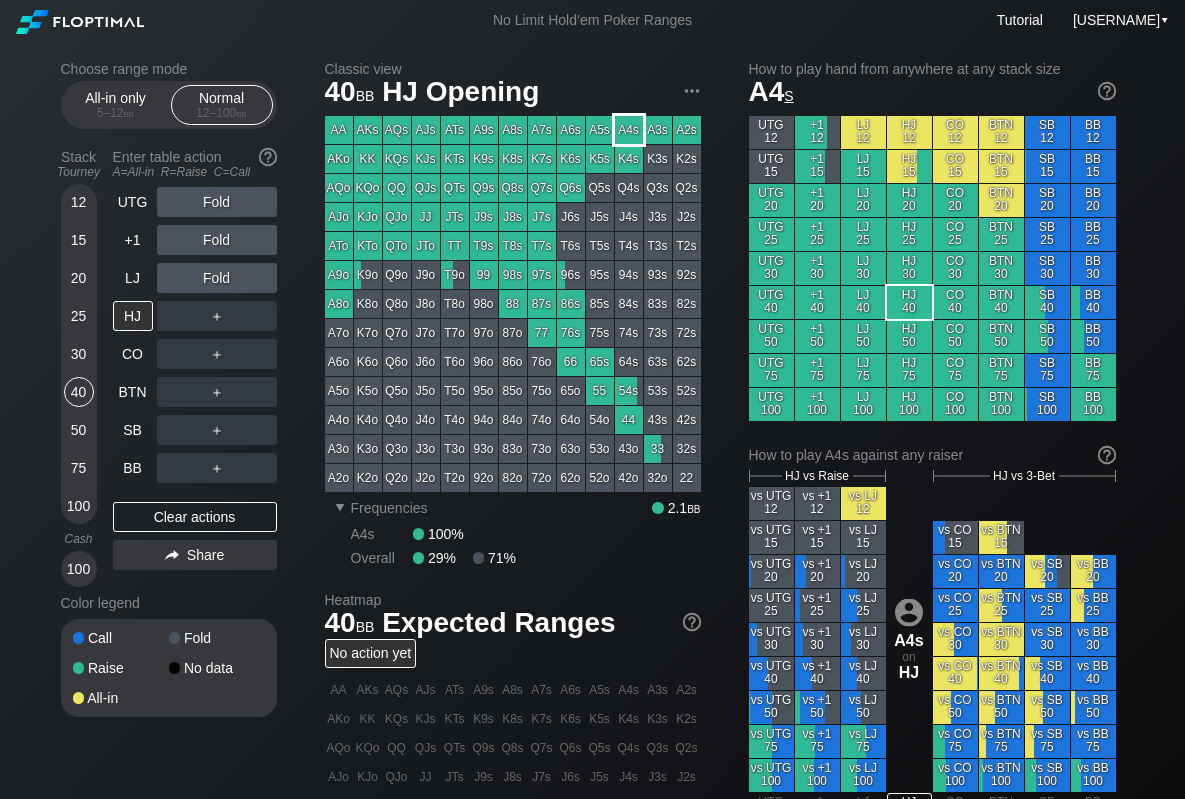 click on "A4s" at bounding box center [629, 130] 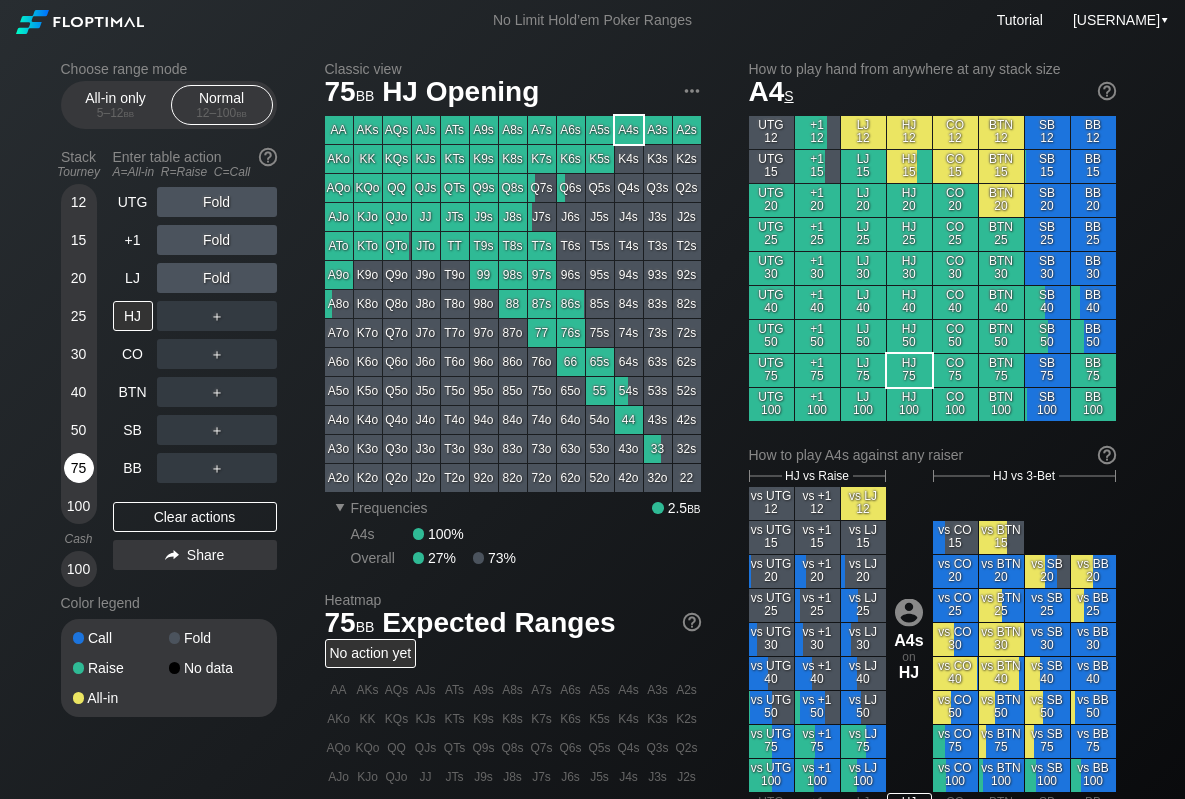 click on "75" at bounding box center (79, 468) 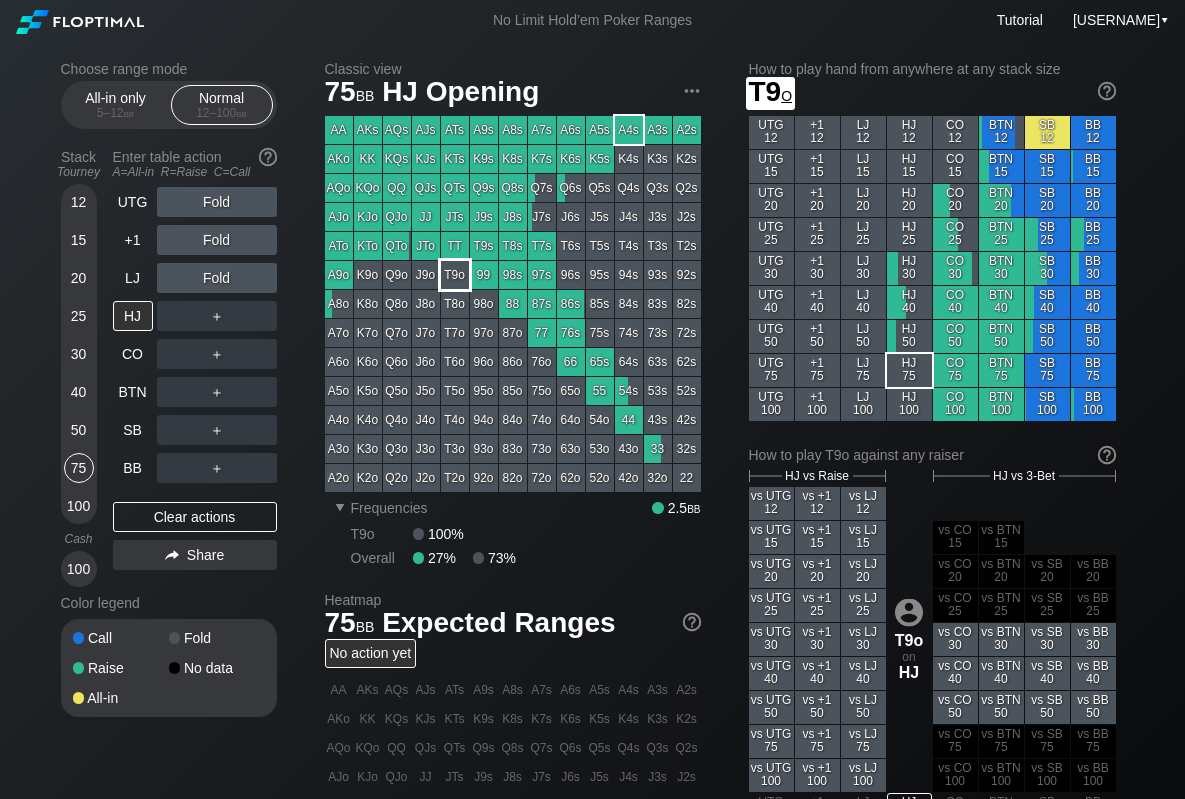 click on "T9o" at bounding box center [455, 275] 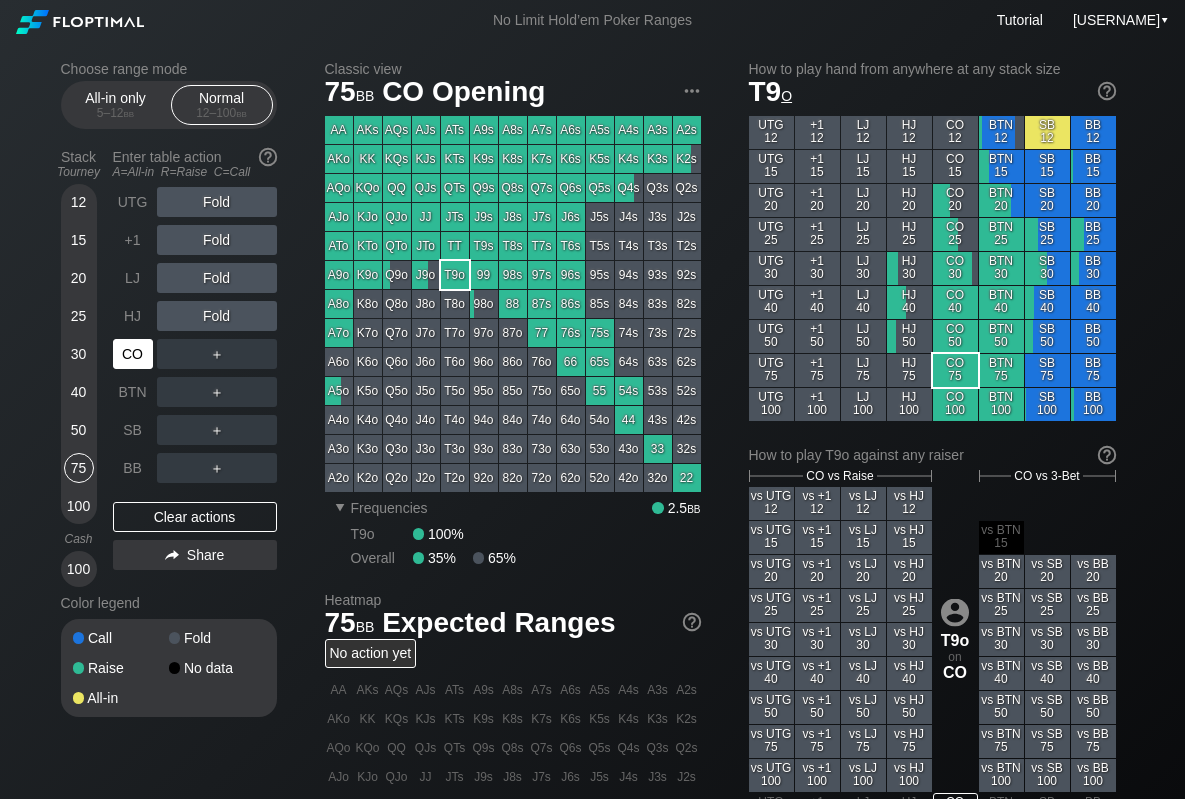 click on "CO" at bounding box center (133, 354) 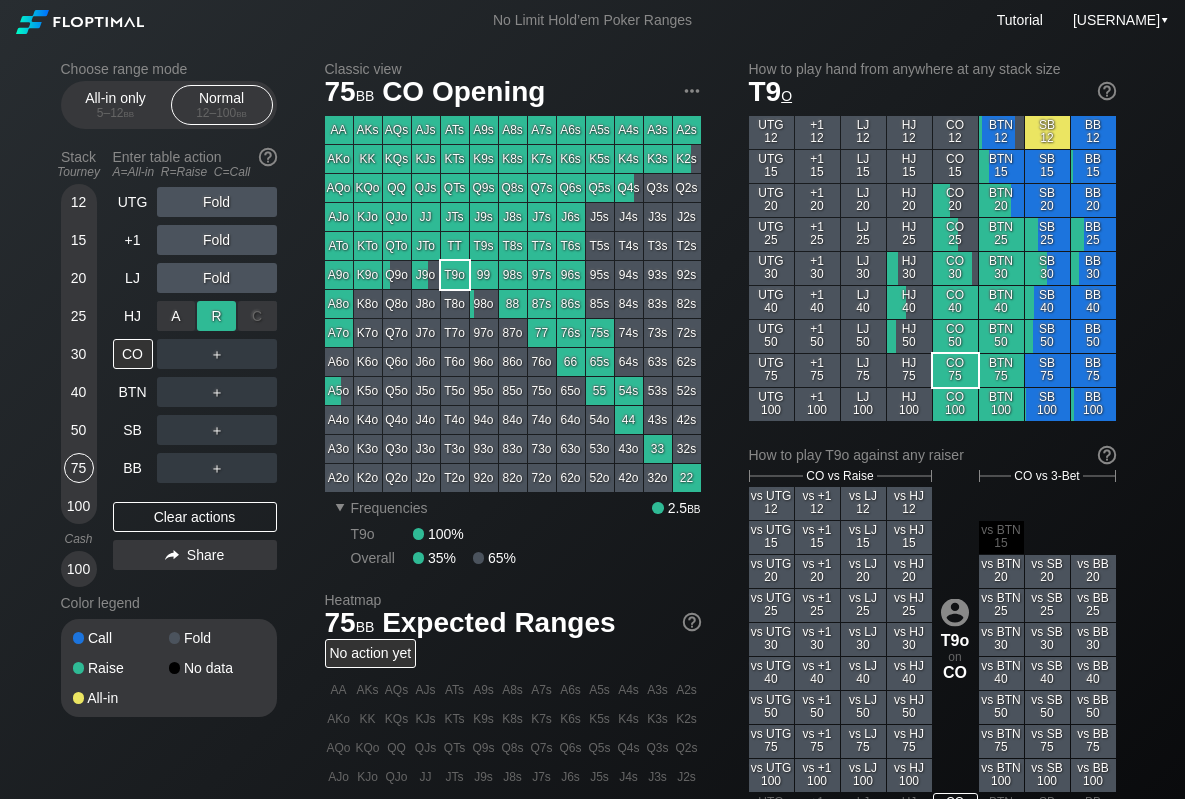 click on "R ✕" at bounding box center [216, 316] 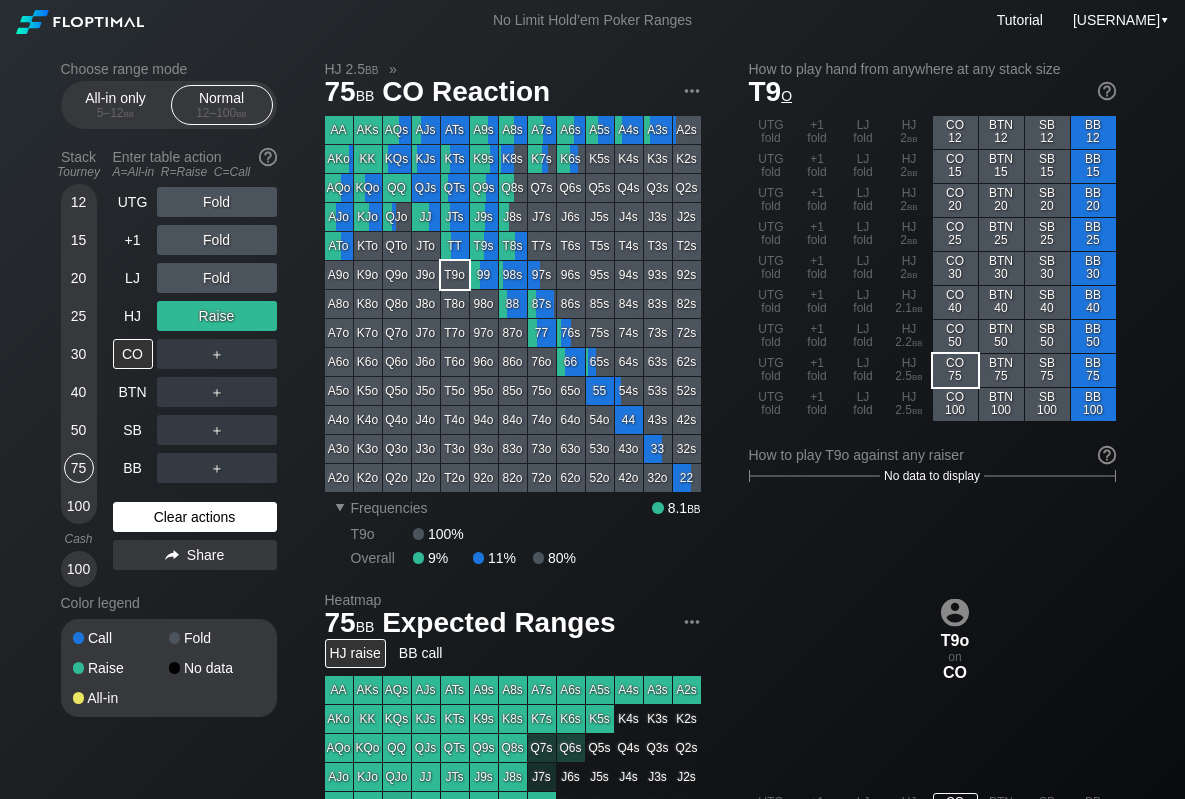 click on "Clear actions" at bounding box center [195, 517] 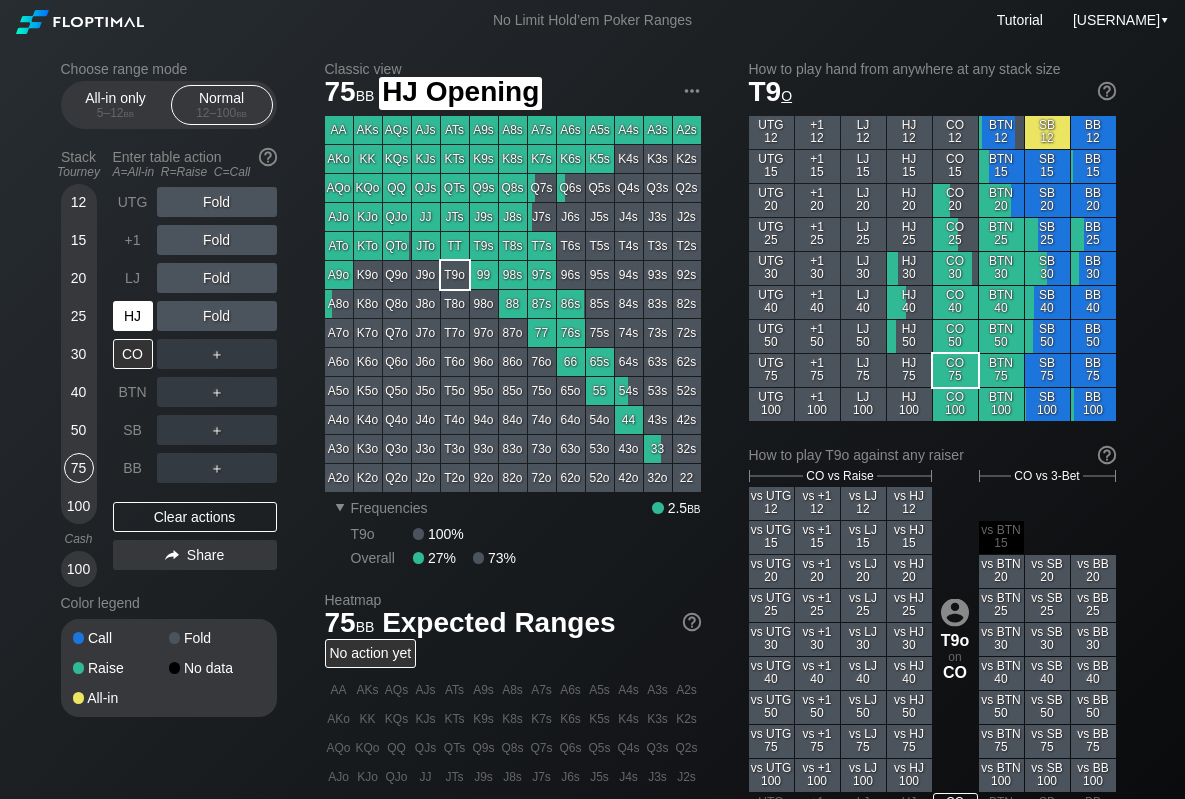 click on "HJ" at bounding box center (133, 316) 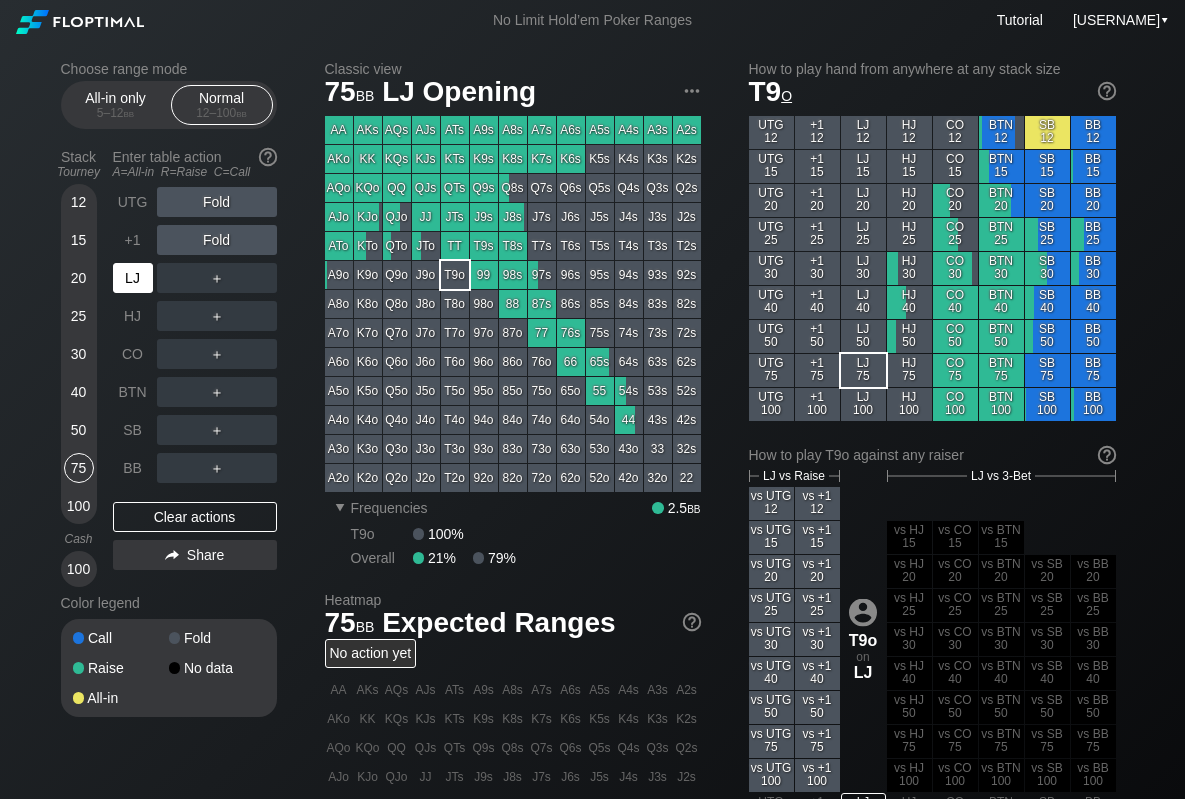 click on "LJ" at bounding box center [133, 278] 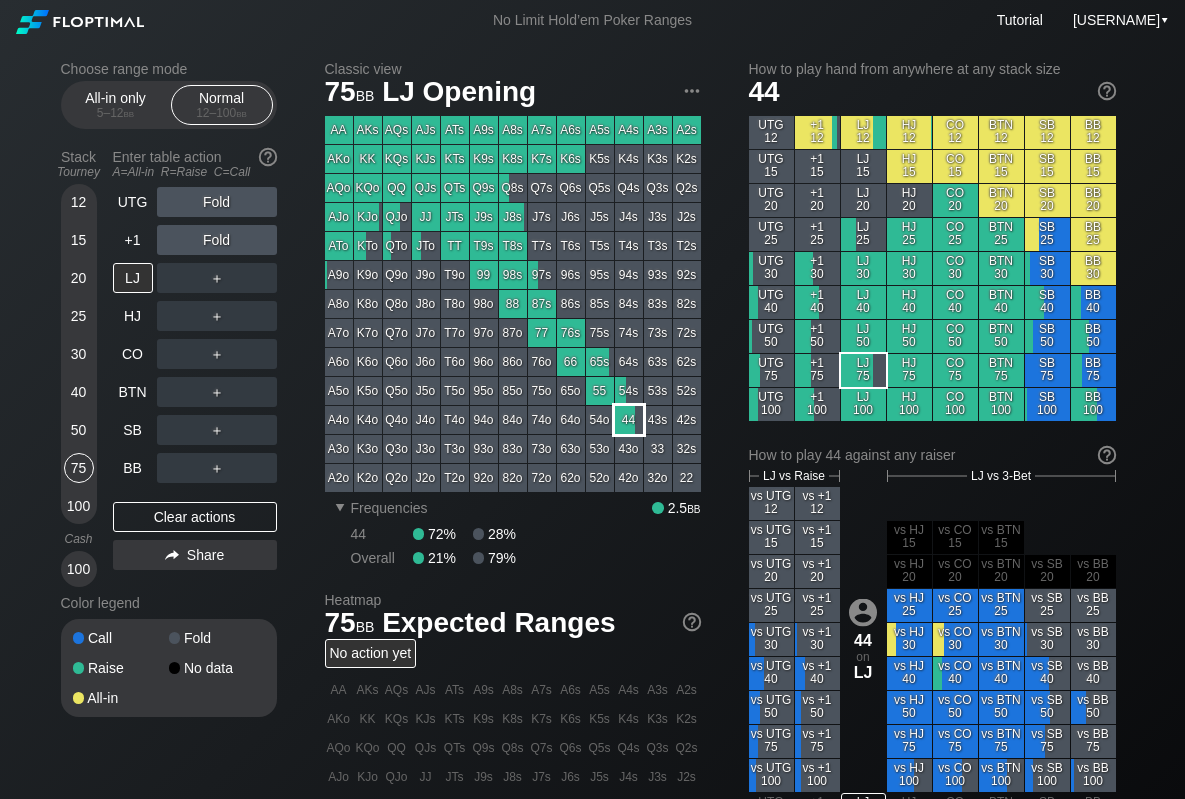 click on "44" at bounding box center [629, 420] 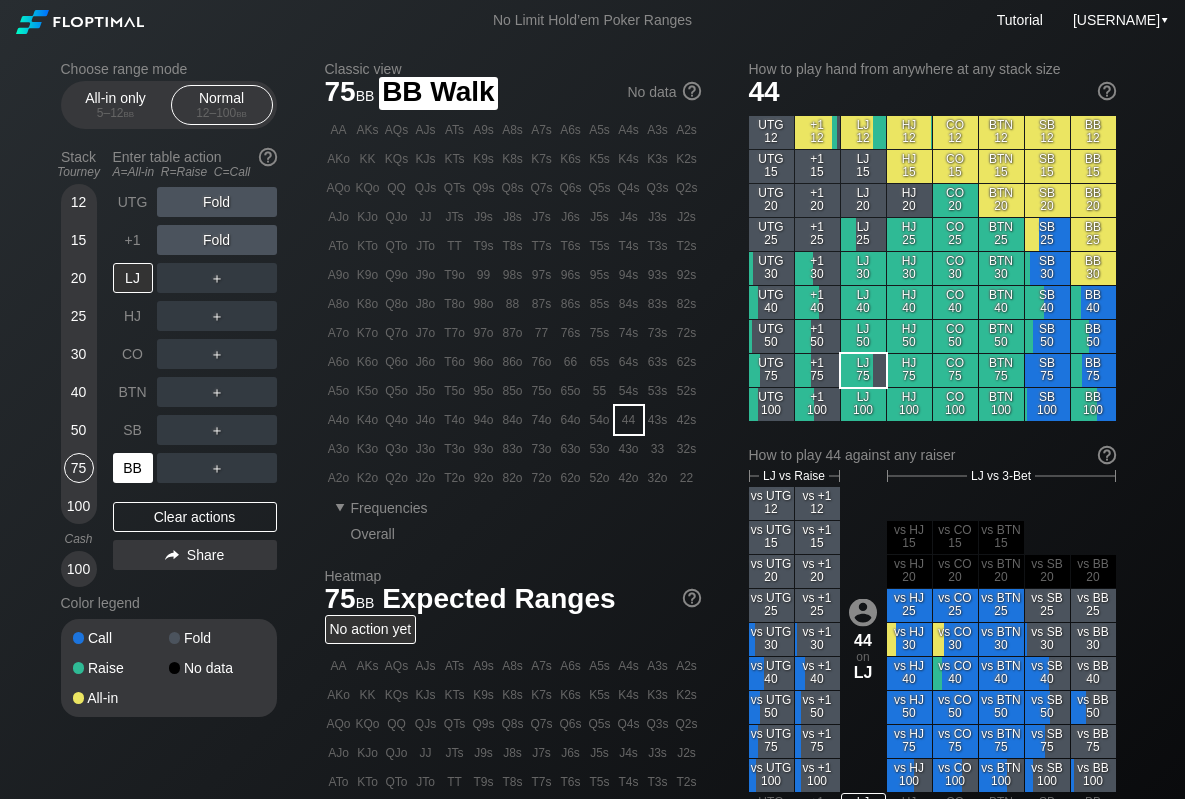 click on "BB" at bounding box center (133, 468) 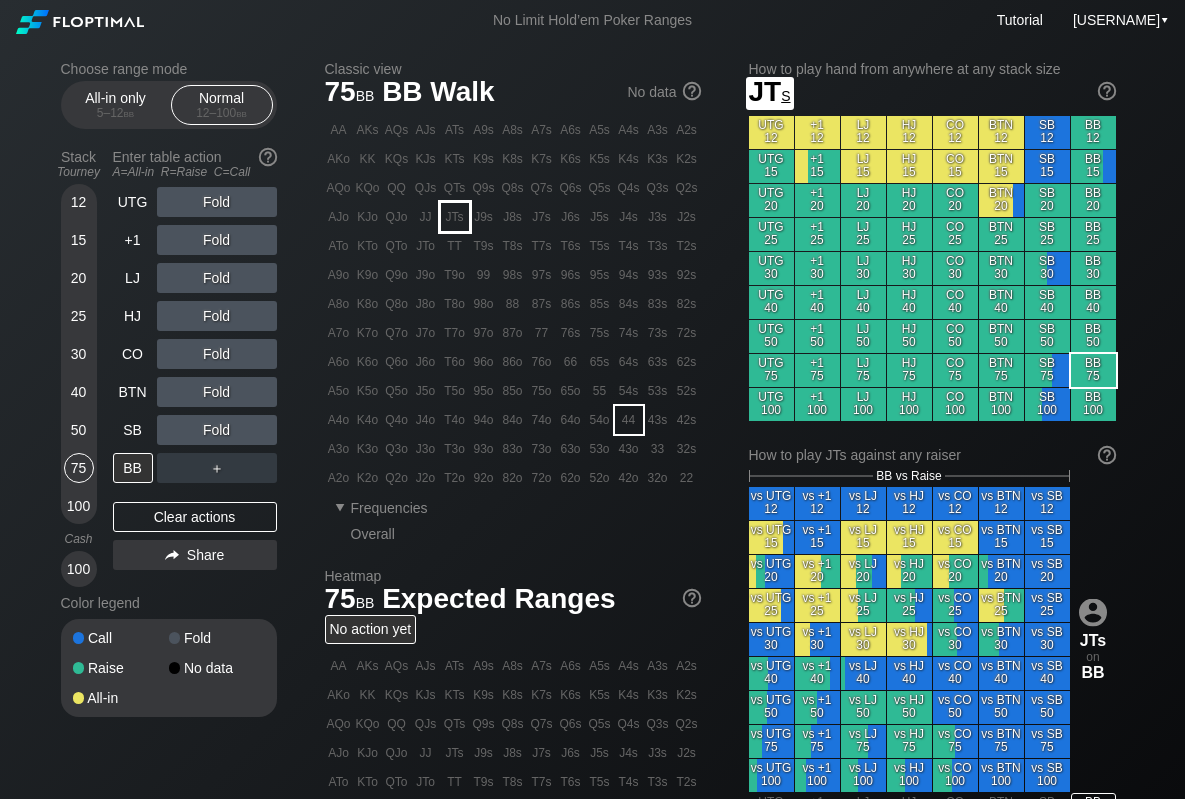 click on "JTs" at bounding box center (455, 217) 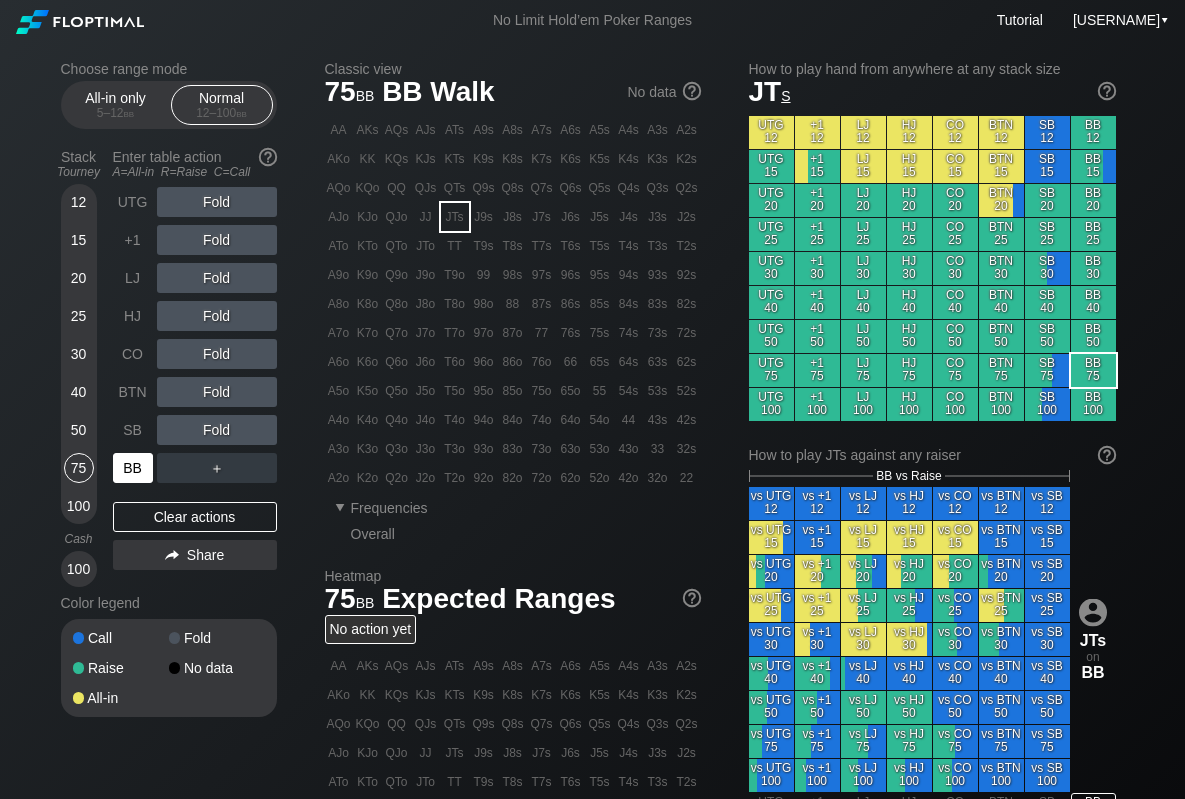 click on "BB" at bounding box center [133, 468] 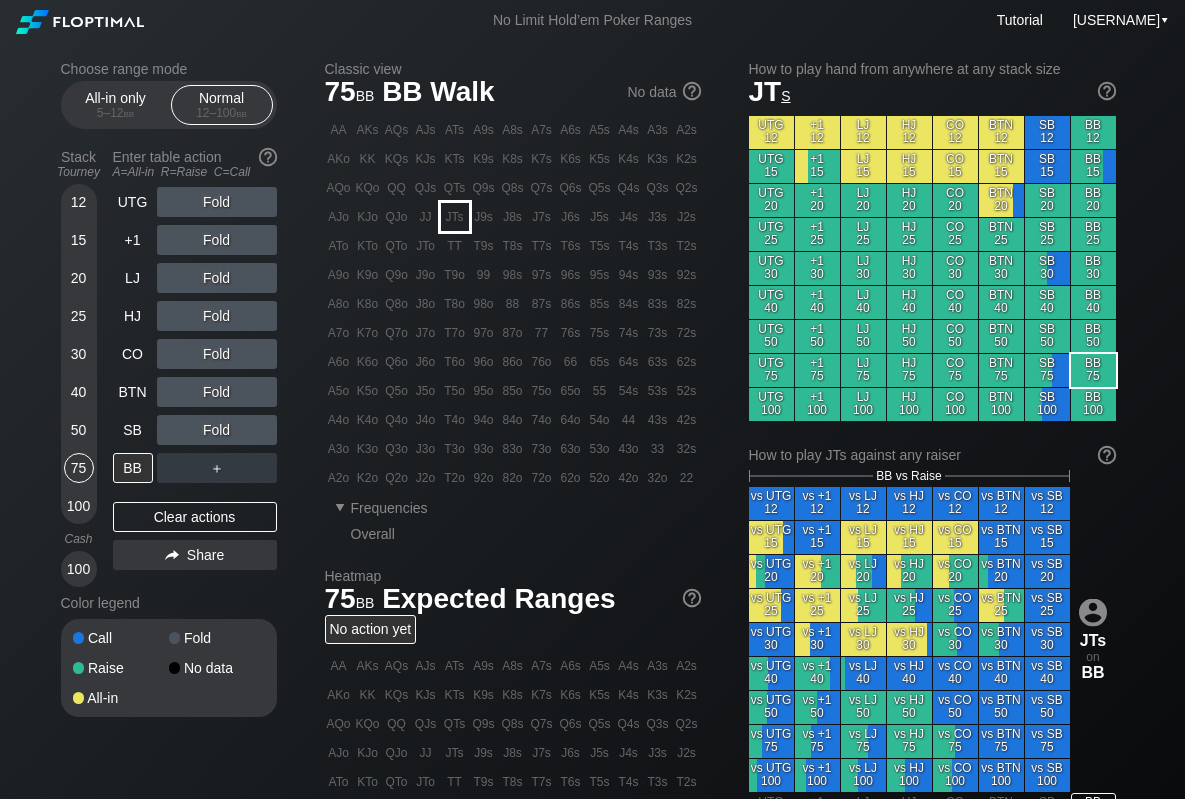 click on "JTs" at bounding box center [455, 217] 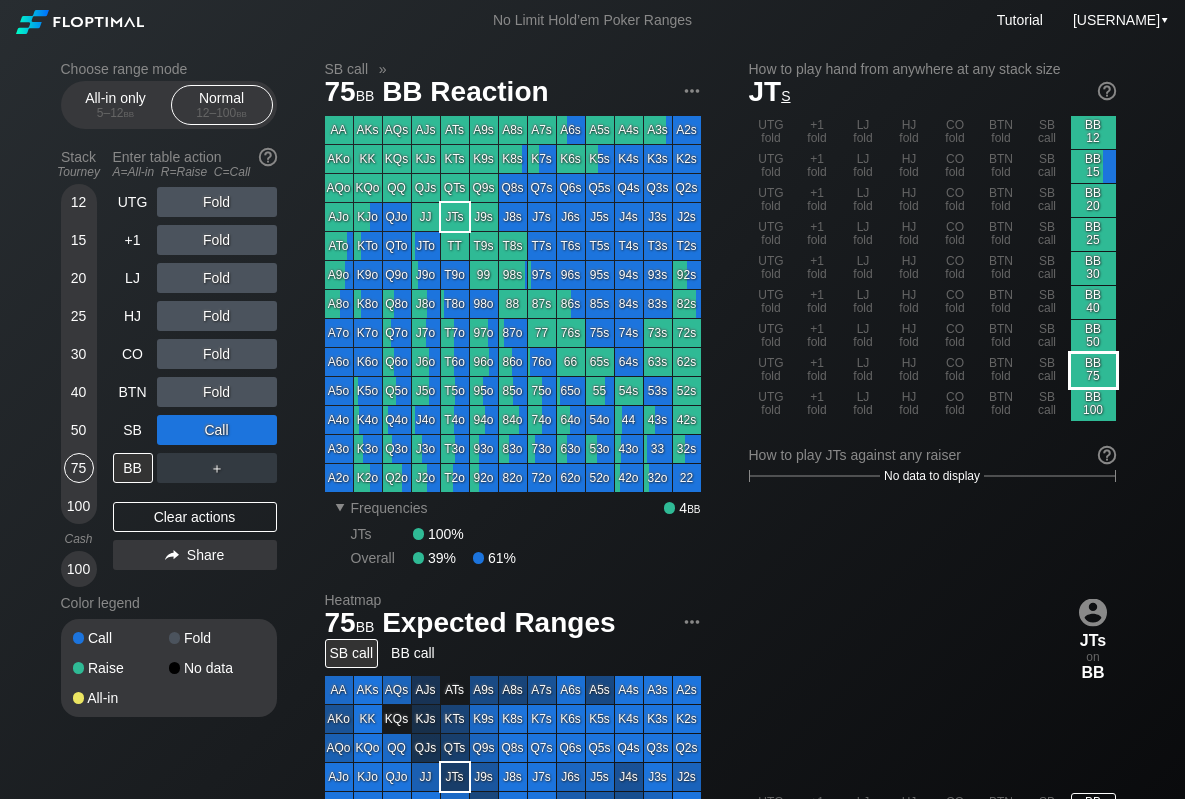 click on "BB 75" at bounding box center [1093, 370] 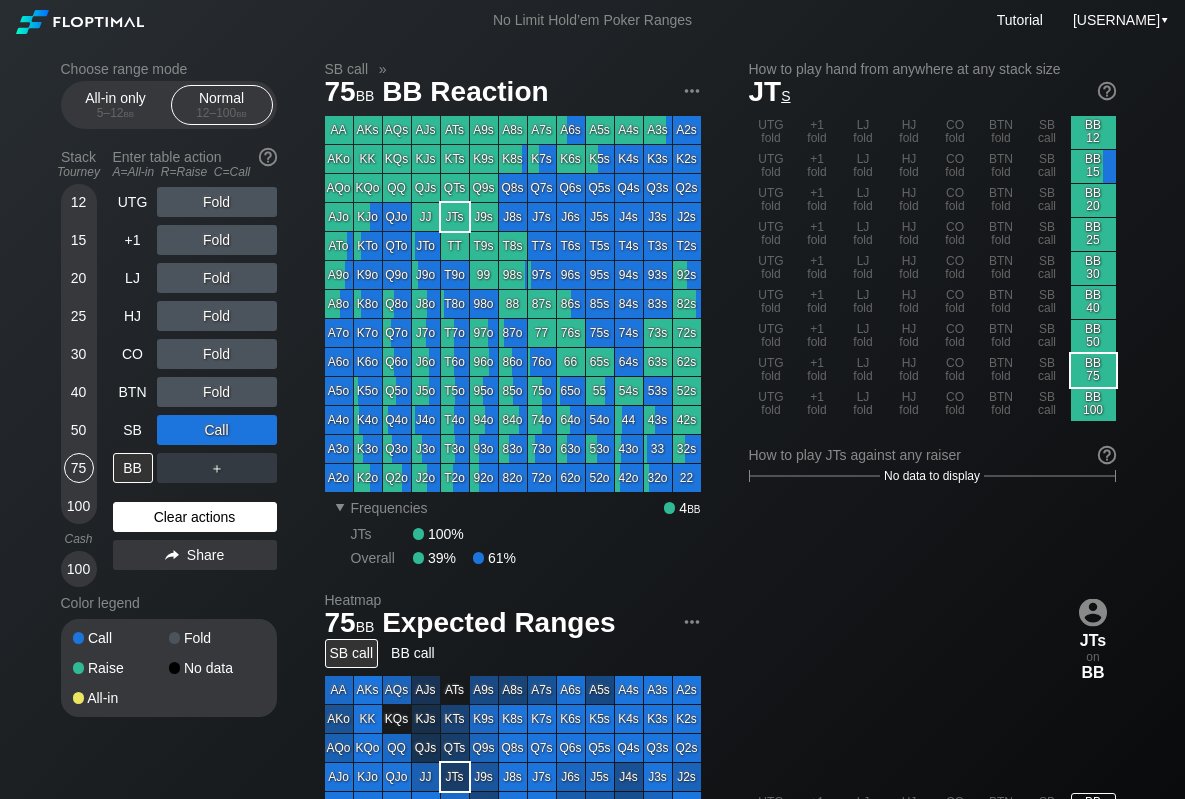 click on "Clear actions" at bounding box center (195, 517) 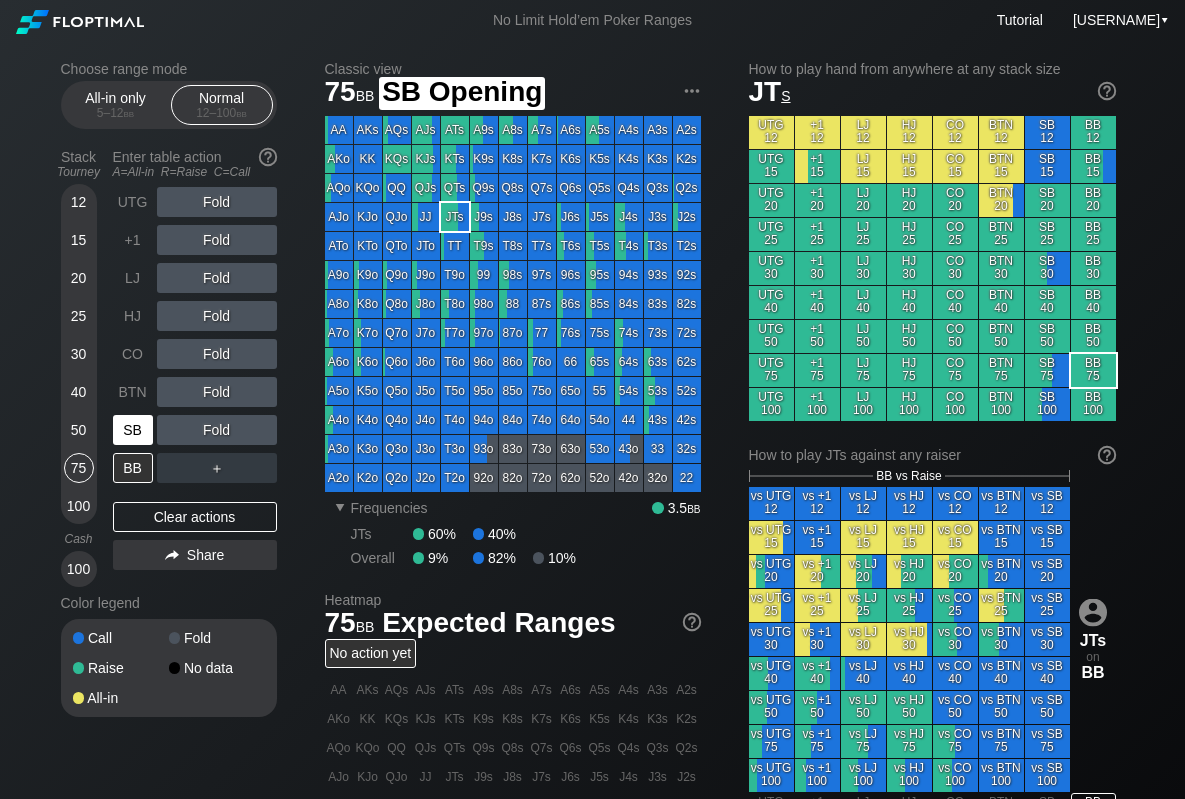 click on "SB" at bounding box center [133, 430] 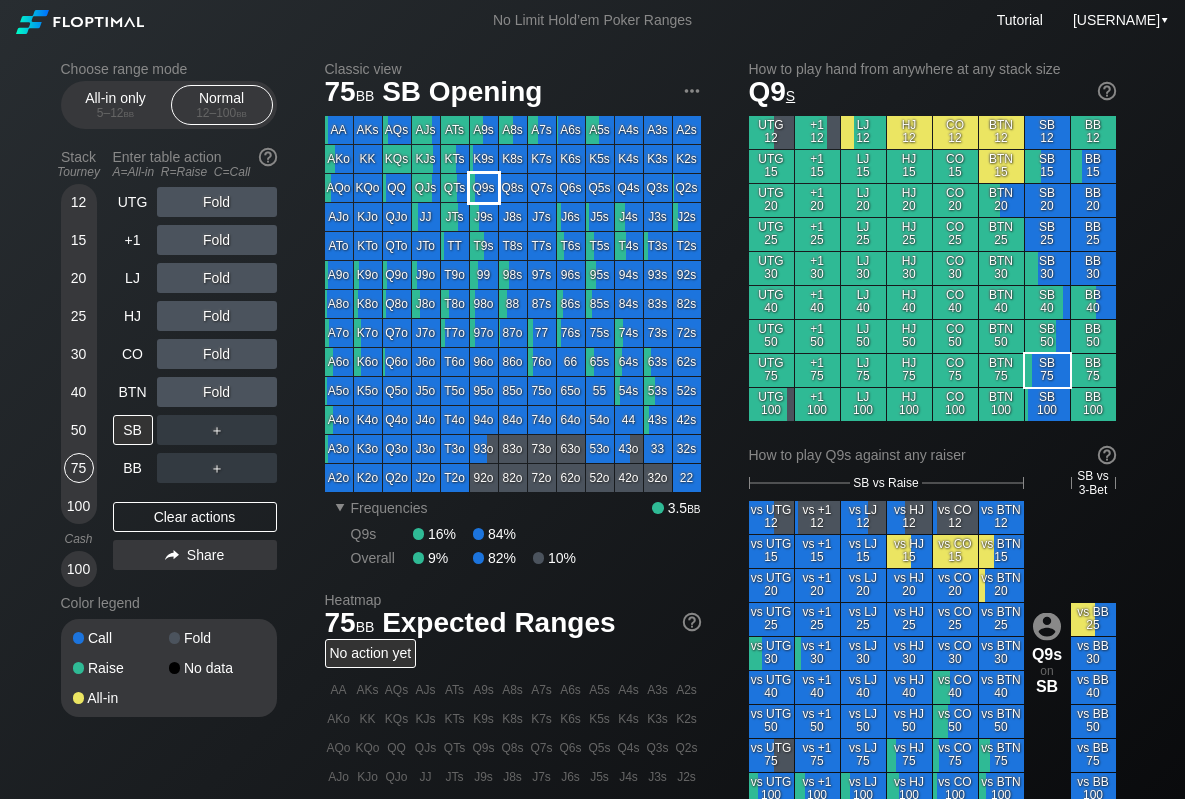 click on "Q9s" at bounding box center [484, 188] 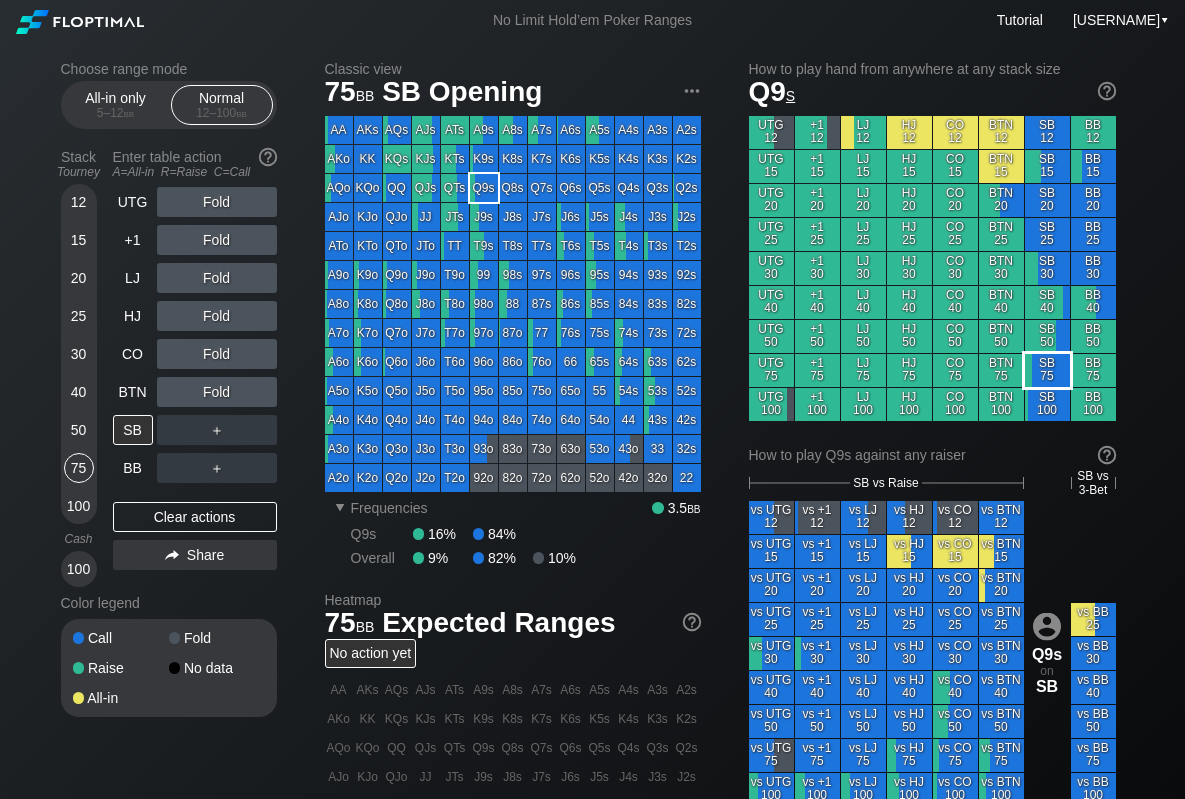 click on "SB 75" at bounding box center [1047, 370] 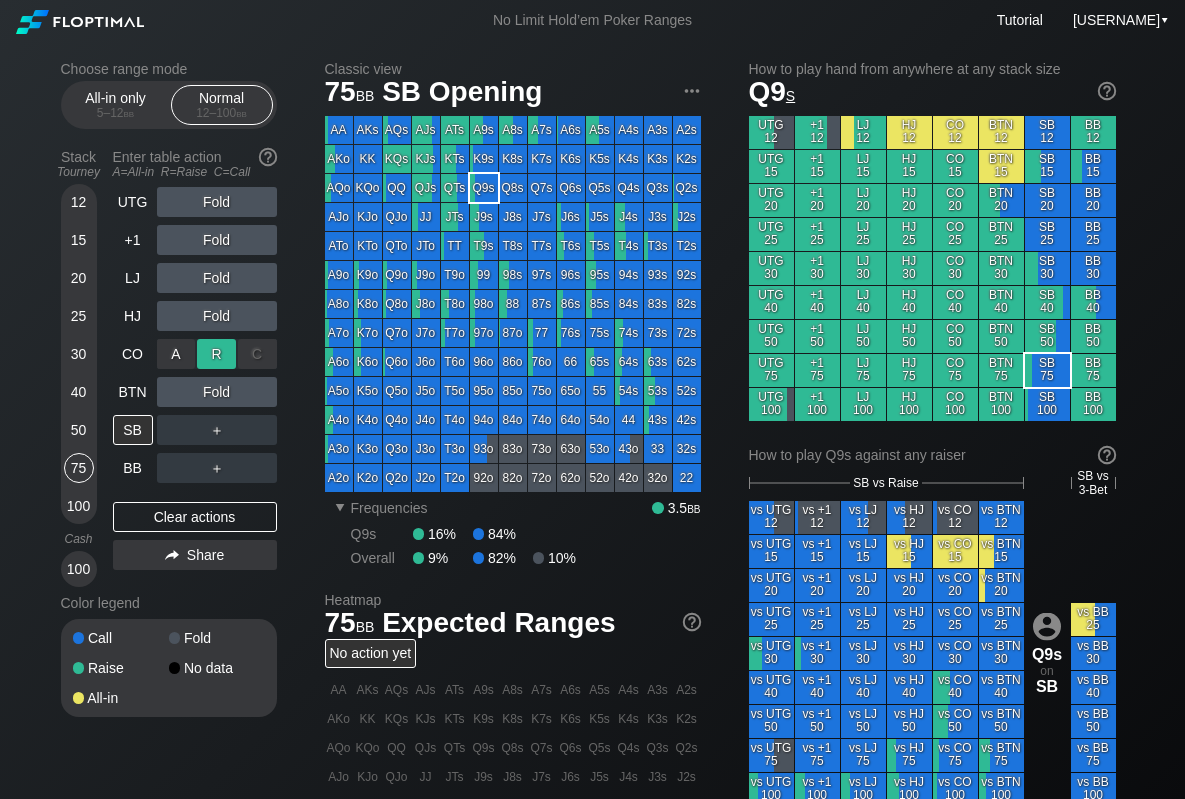 click on "R ✕" at bounding box center (216, 354) 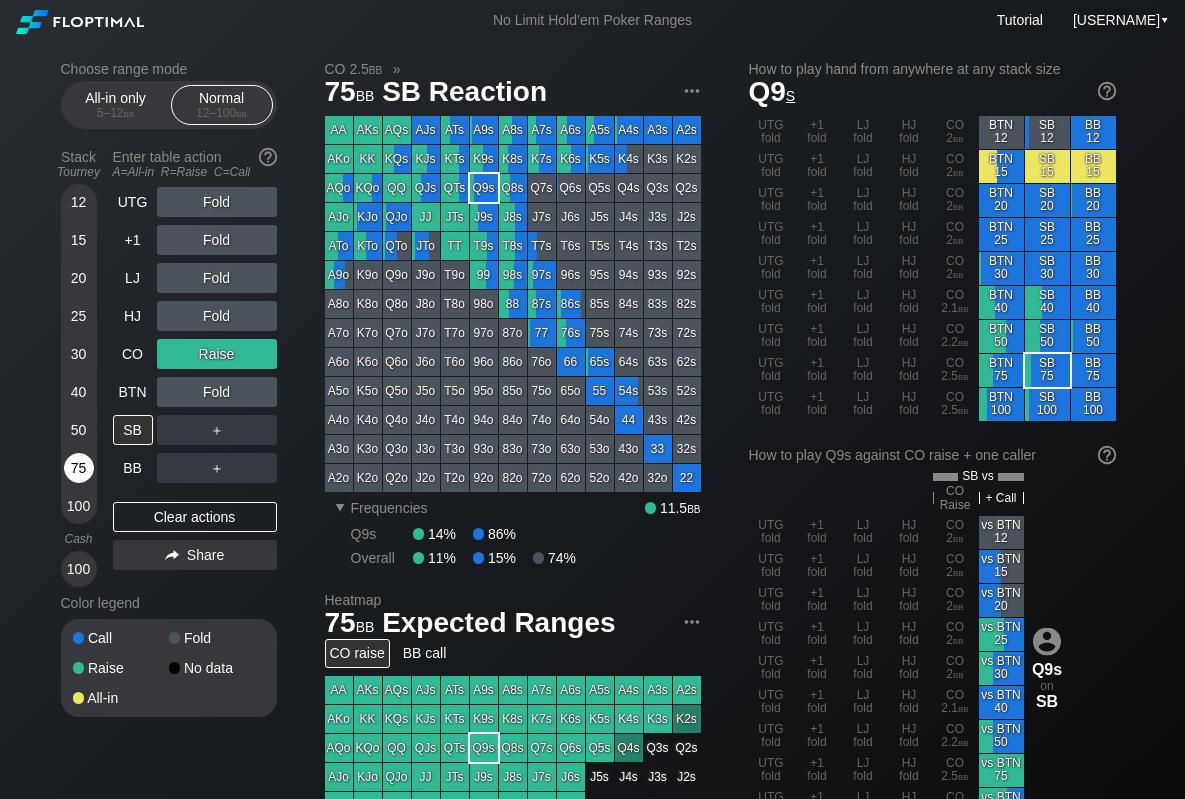 click on "75" at bounding box center (79, 468) 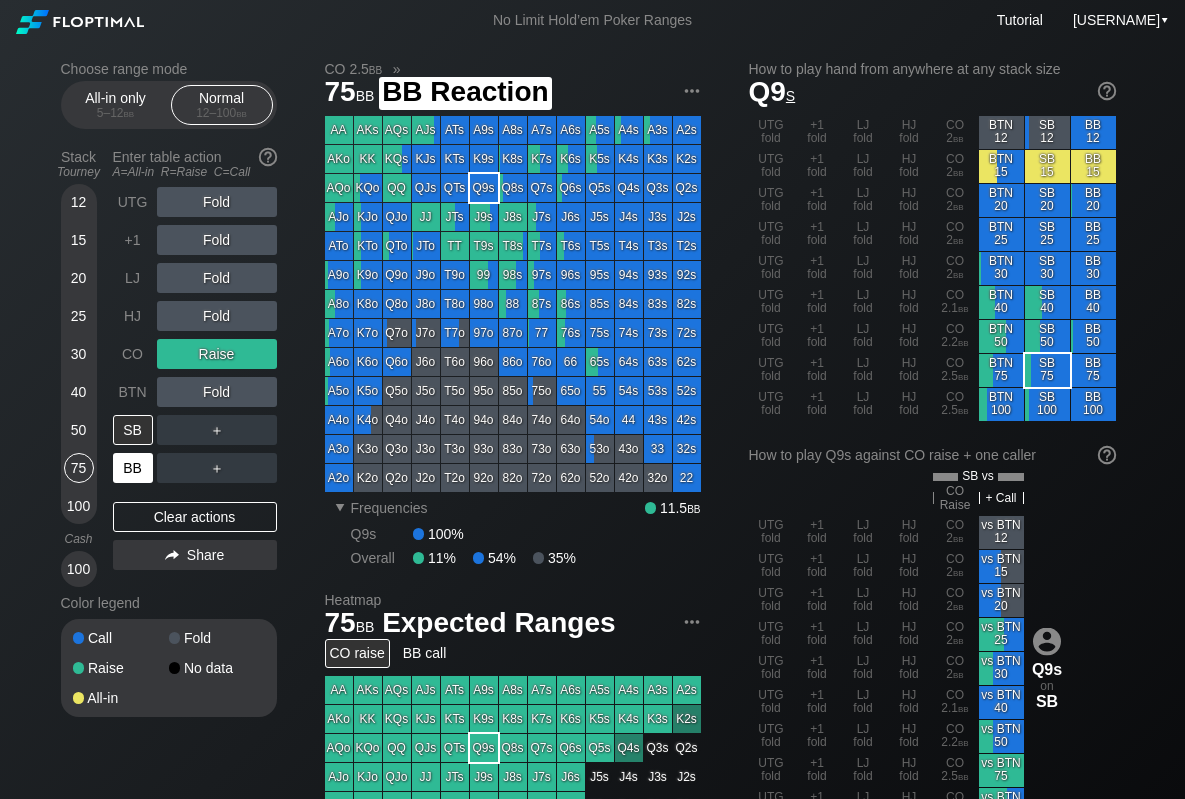 click on "BB" at bounding box center [133, 468] 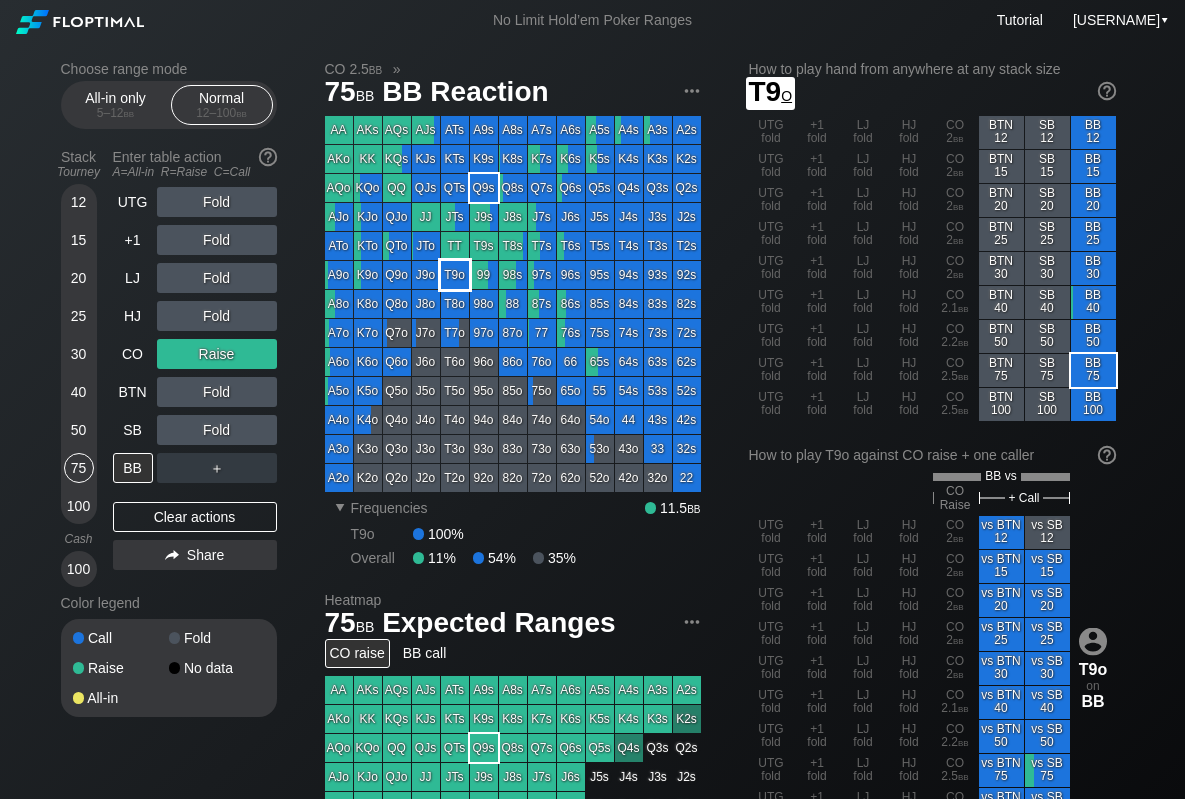 click on "T9o" at bounding box center (455, 275) 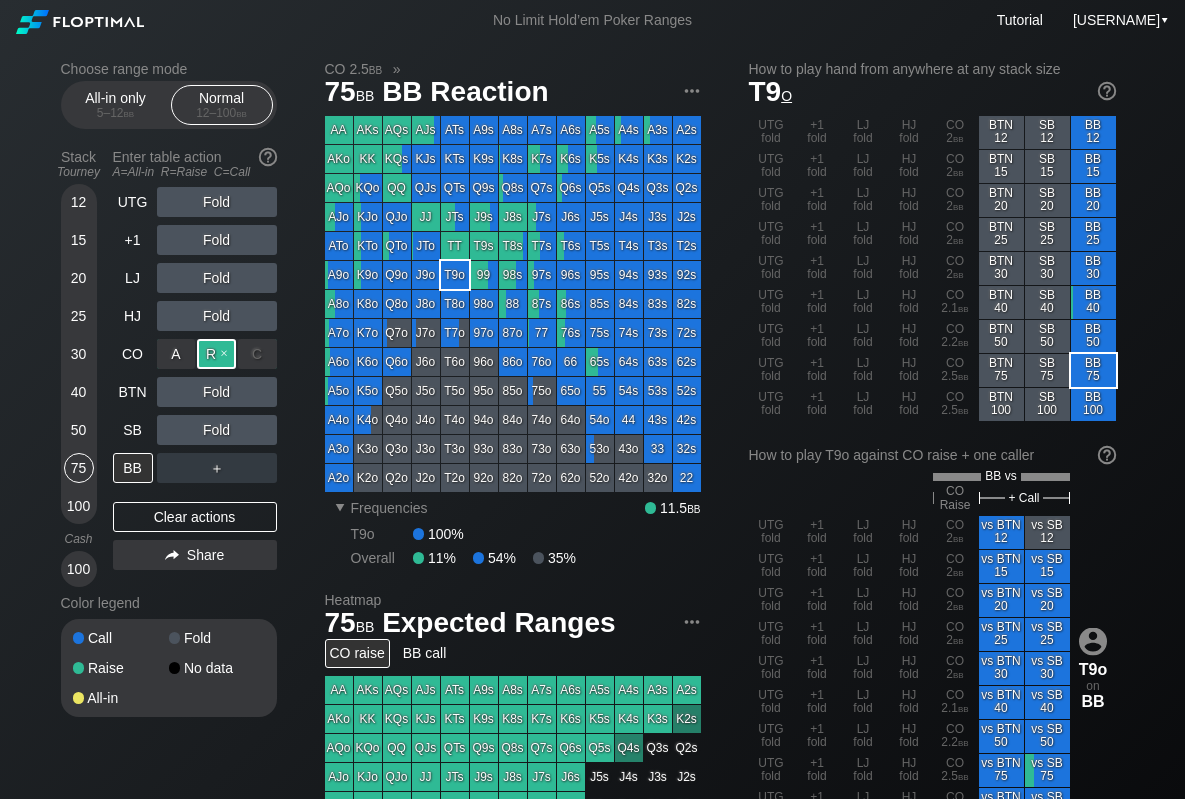 click on "R ✕" at bounding box center (216, 354) 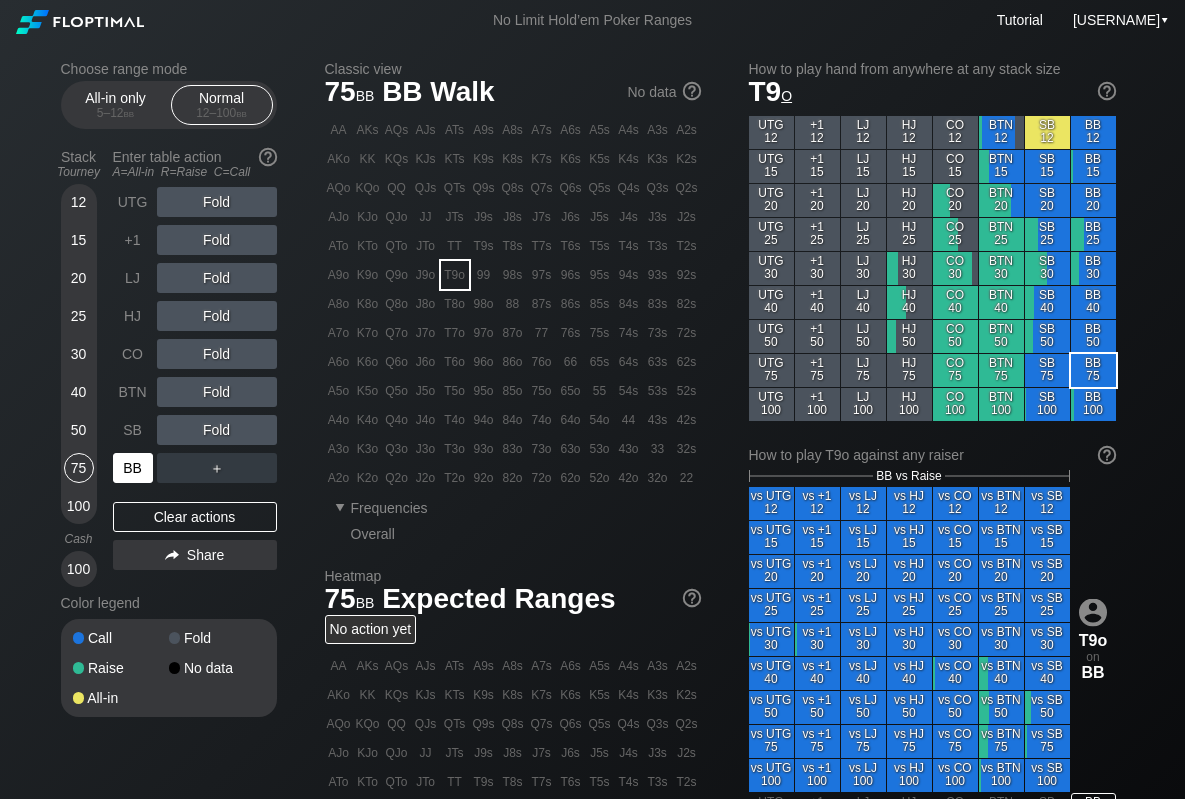click on "BB" at bounding box center (133, 468) 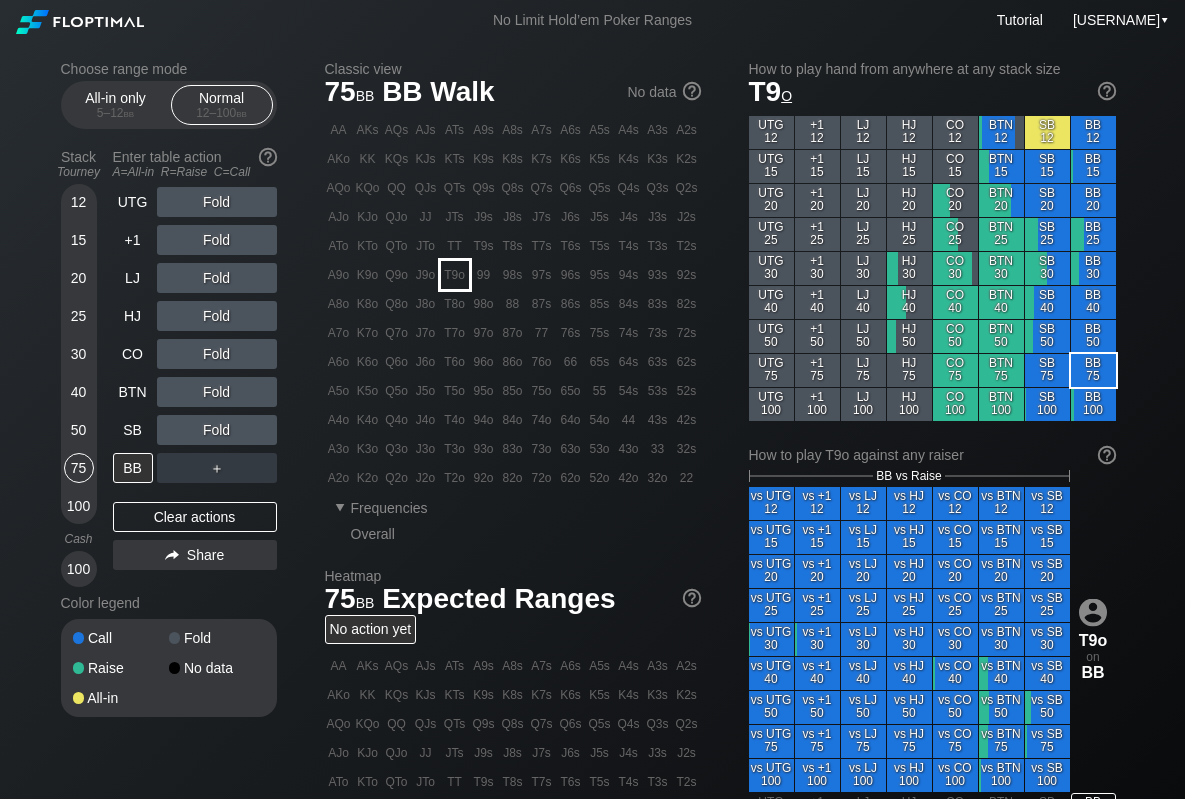 click on "T9o" at bounding box center [455, 275] 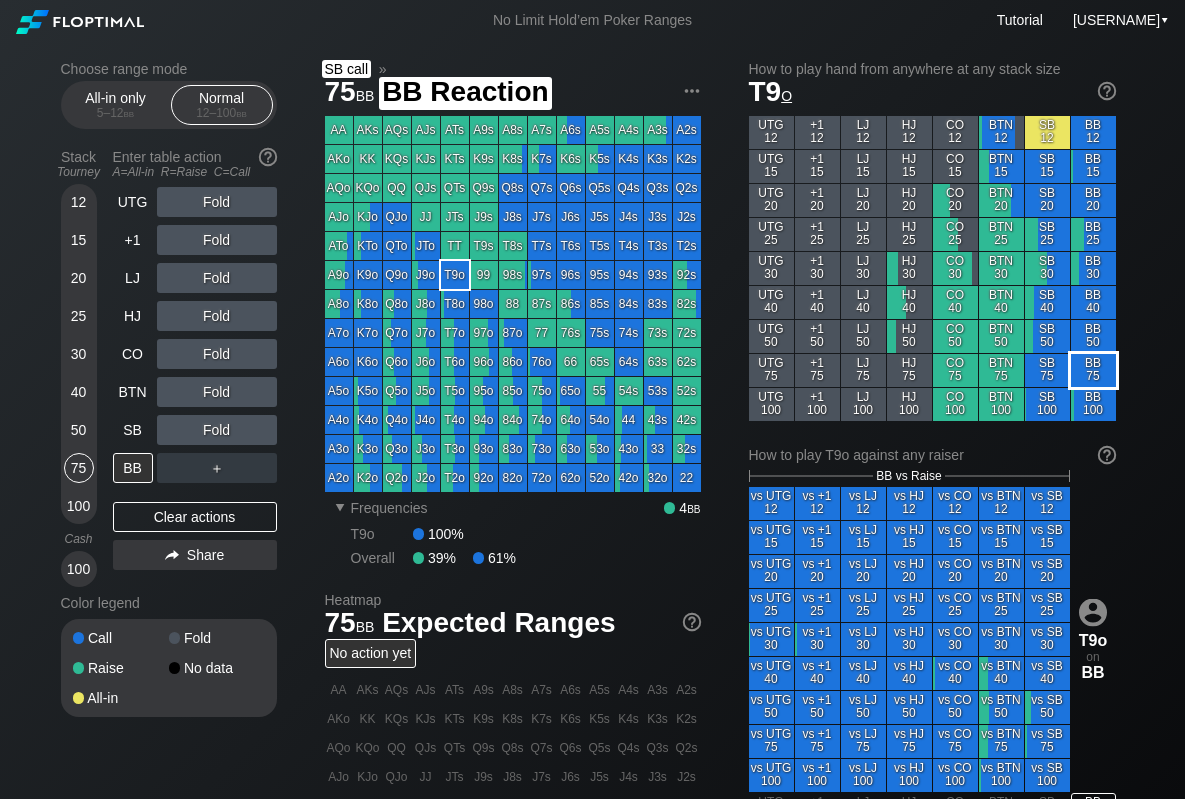 click on "BB 75" at bounding box center (1093, 370) 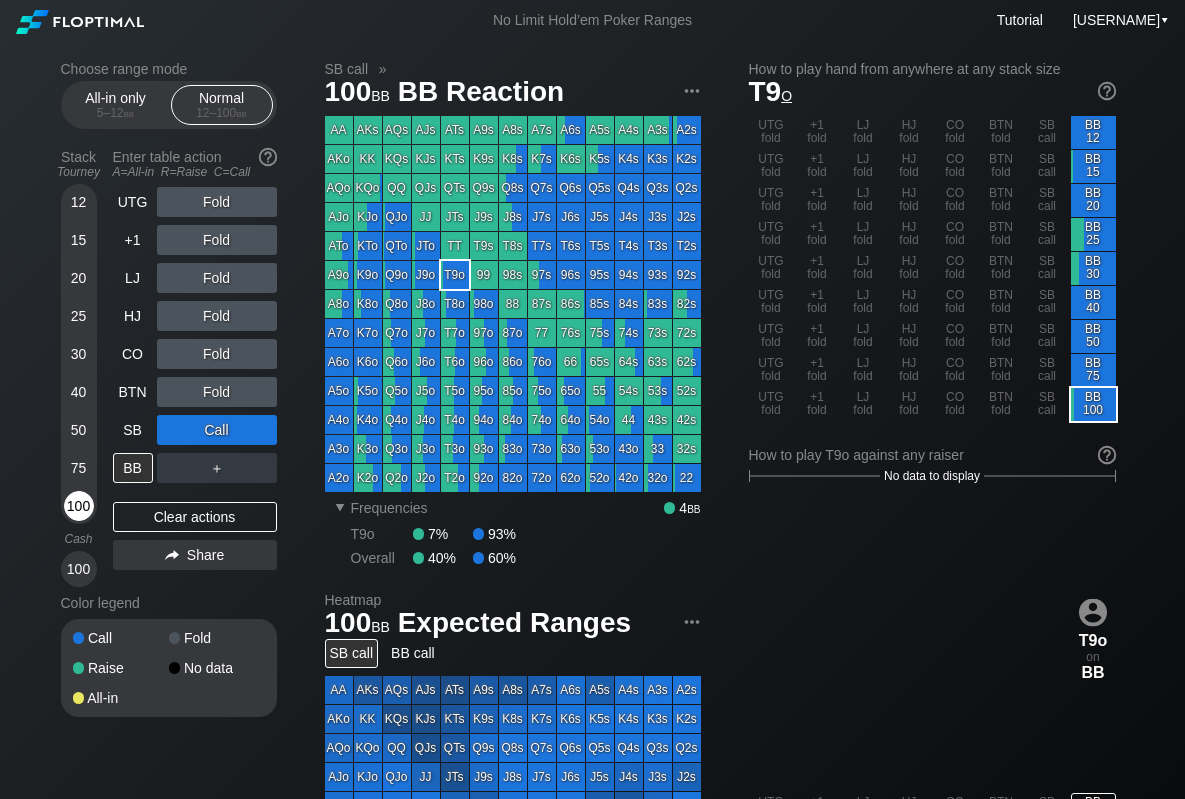 click on "100" at bounding box center [79, 506] 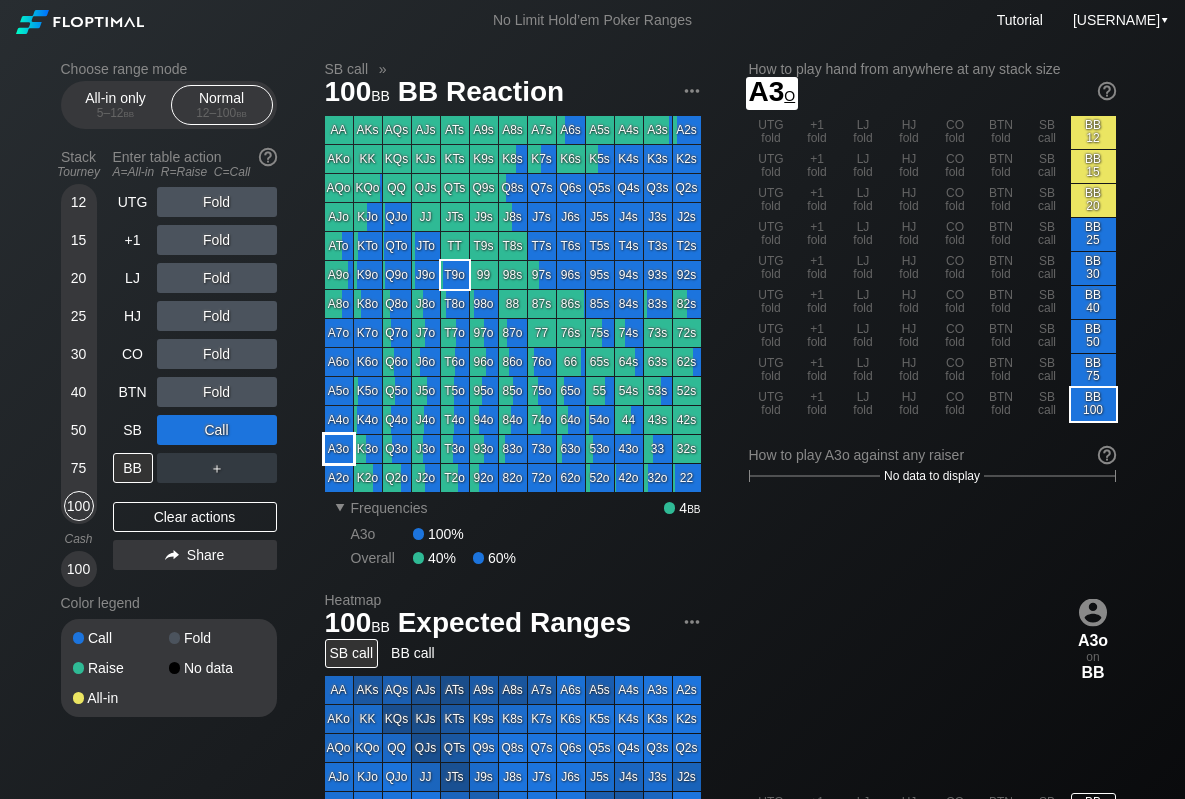 click on "A3o" at bounding box center (339, 449) 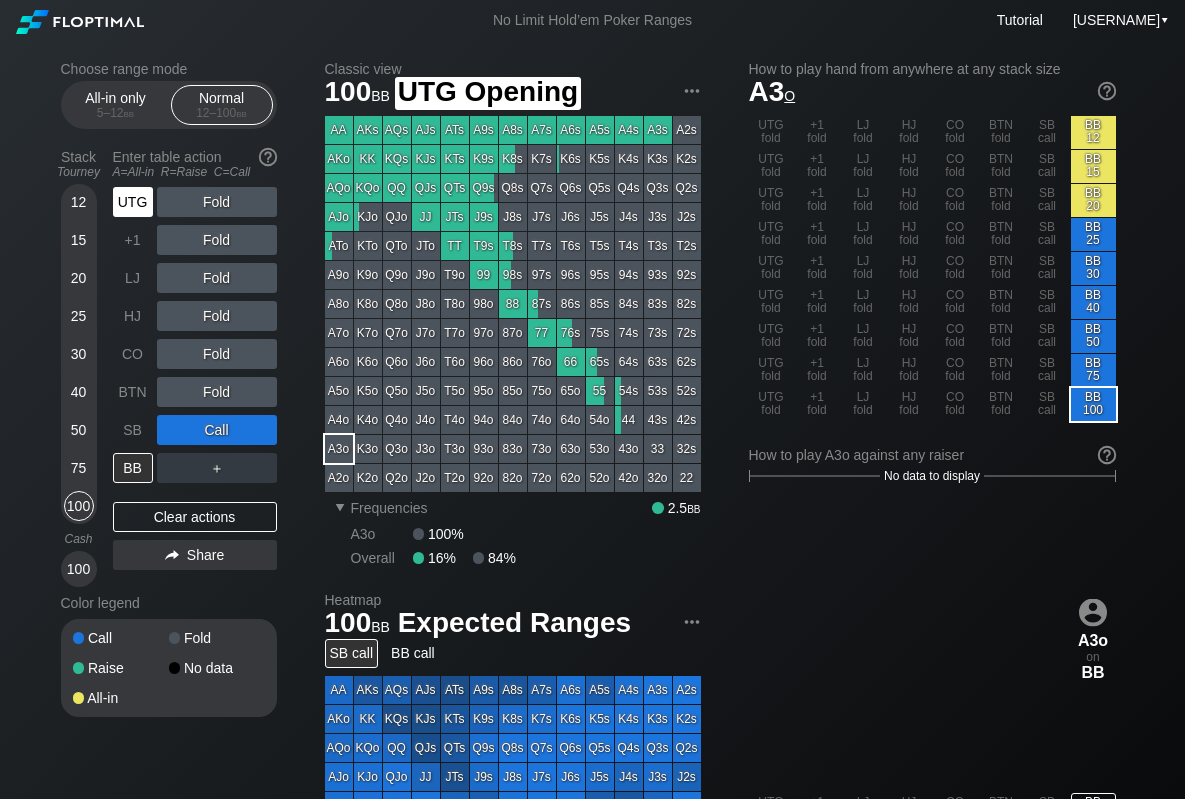 click on "UTG" at bounding box center [133, 202] 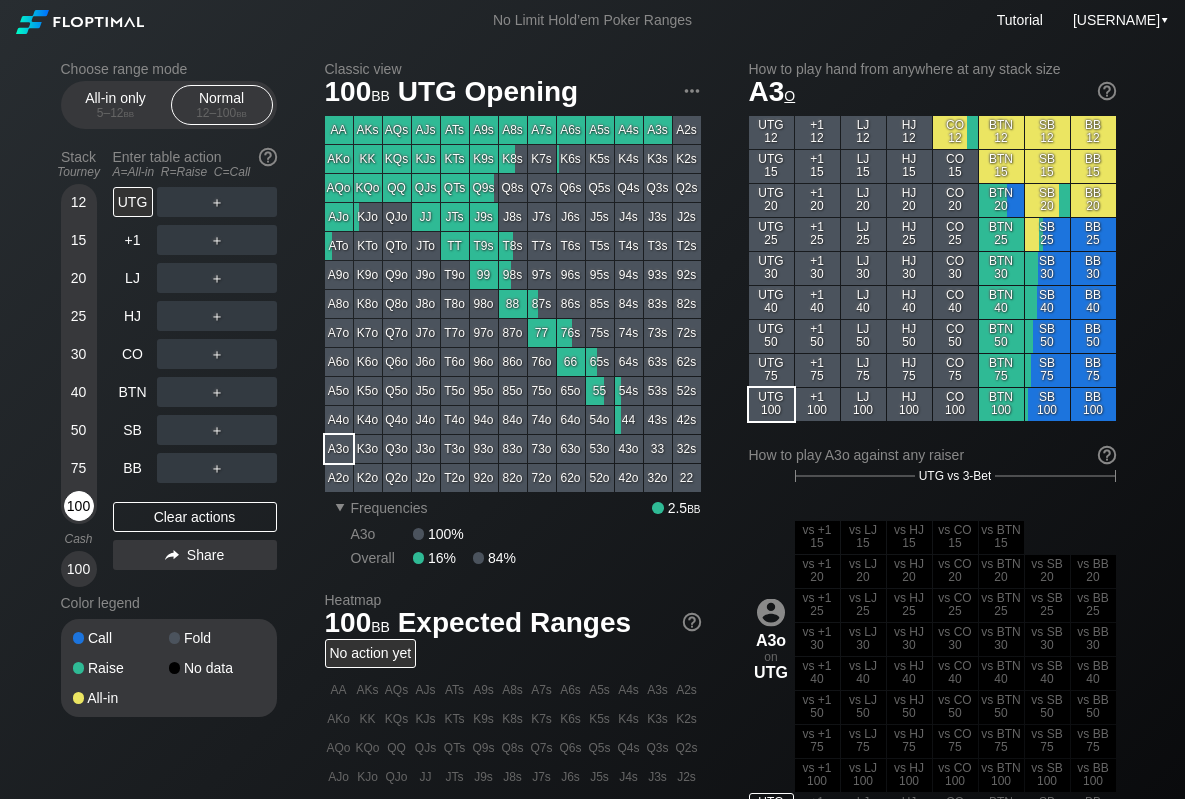 click on "100" at bounding box center (79, 506) 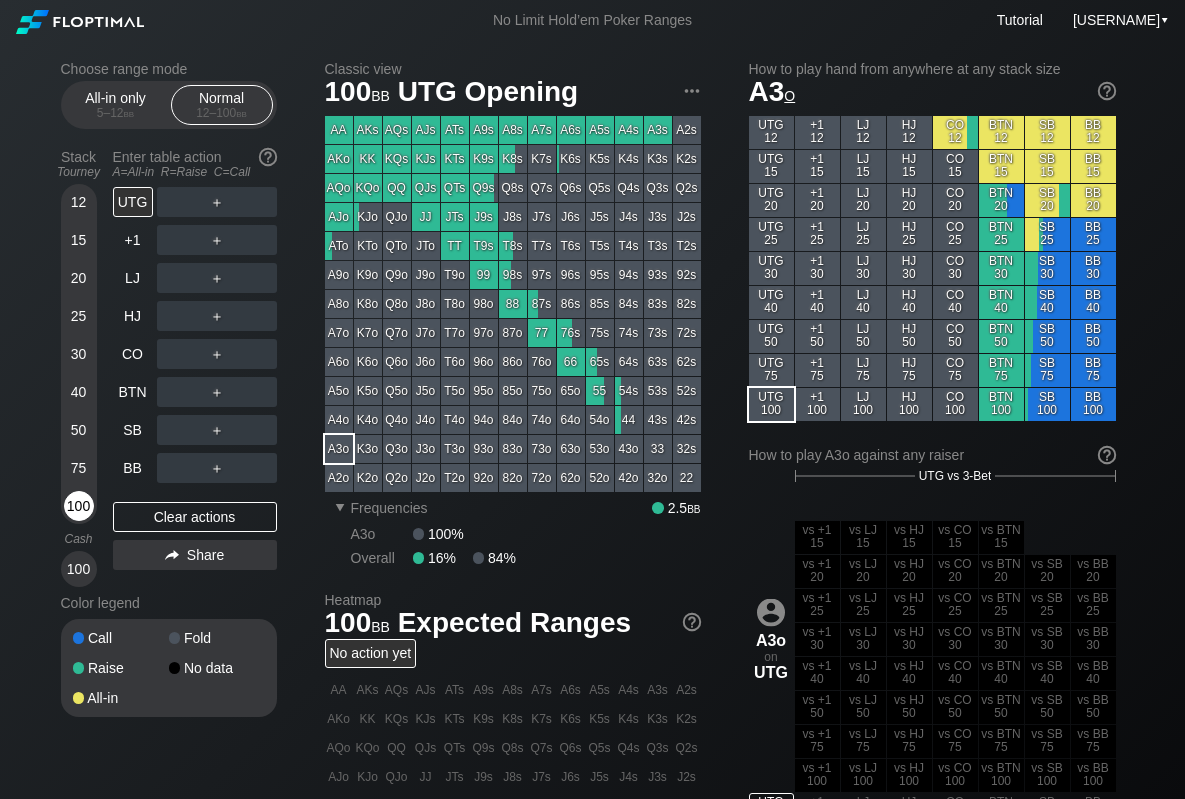 click on "100" at bounding box center [79, 506] 